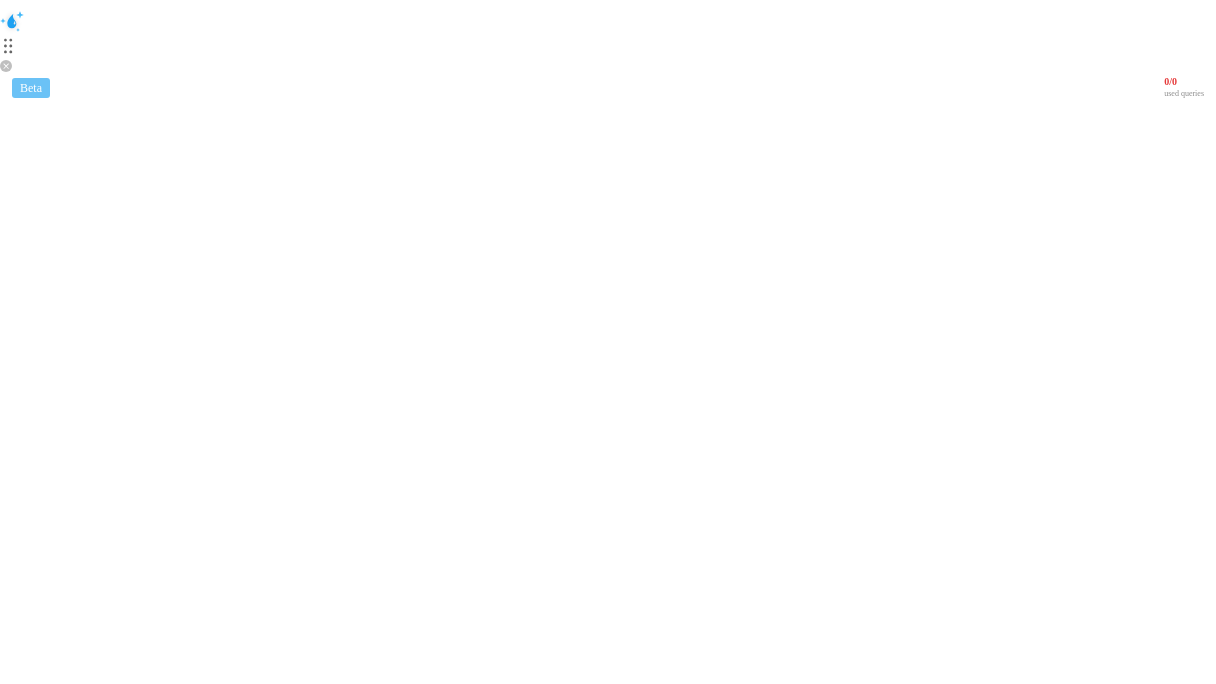 scroll, scrollTop: 0, scrollLeft: 0, axis: both 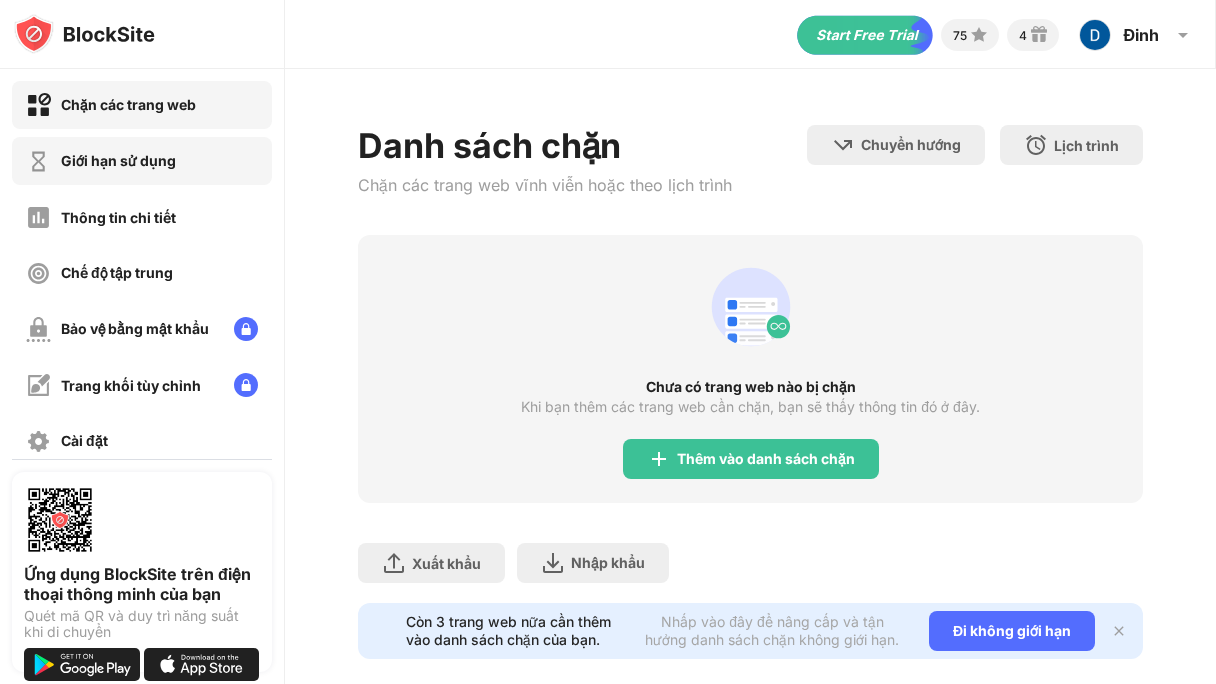 click on "Giới hạn sử dụng" at bounding box center [118, 160] 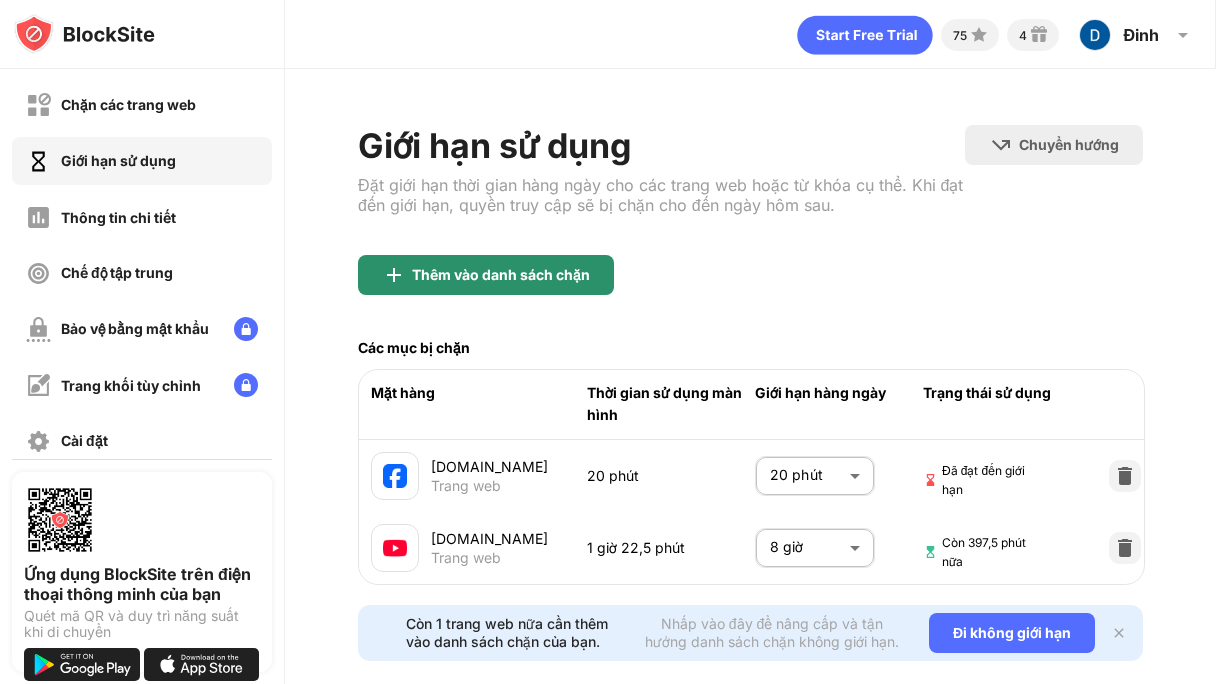 scroll, scrollTop: 52, scrollLeft: 0, axis: vertical 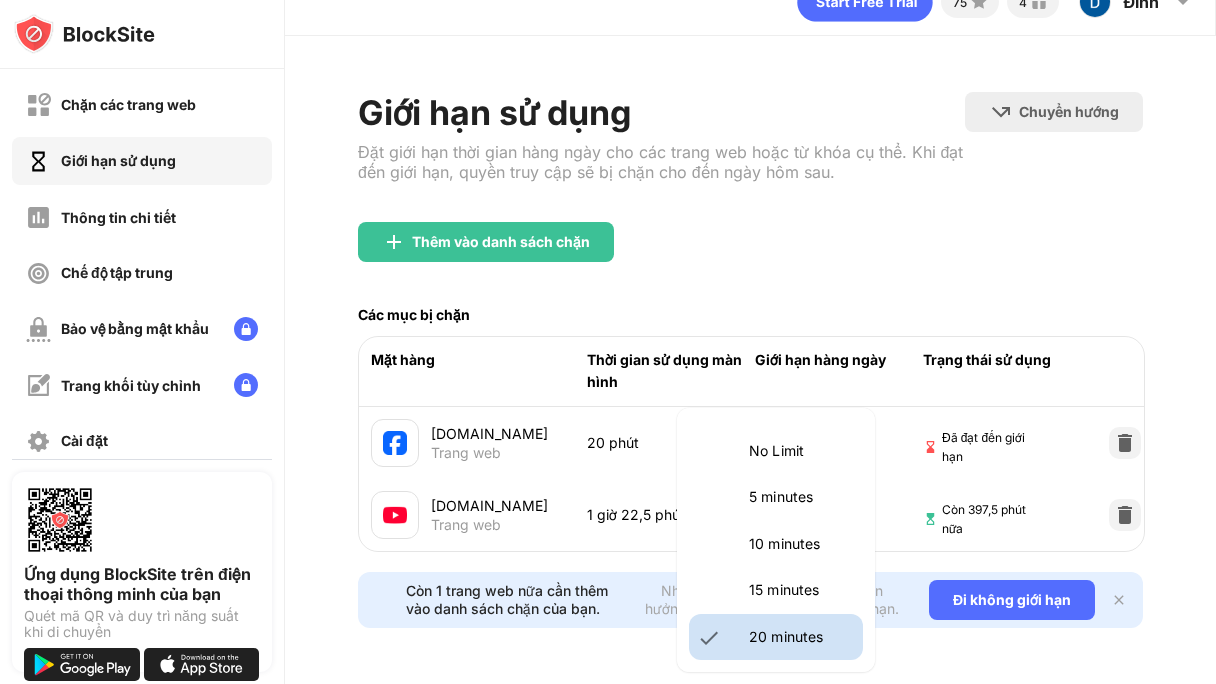 click on "Chặn các trang web Giới hạn sử dụng Thông tin chi tiết Chế độ tập trung Bảo vệ bằng mật khẩu Trang khối tùy chỉnh Cài đặt Về Chặn Đồng bộ với các thiết bị khác Tàn tật Ứng dụng BlockSite trên điện thoại thông minh của bạn Quét mã QR và duy trì năng suất khi di chuyển 75 4 Đinh Đinh Diệu Linh Xem tài khoản Thông tin chi tiết Phần thưởng Phần thưởng Cài đặt Ủng hộ Đăng xuất Giới hạn sử dụng Đặt giới hạn thời gian hàng ngày cho các trang web hoặc từ khóa cụ thể. Khi đạt đến giới hạn, quyền truy cập sẽ bị chặn cho đến ngày hôm sau. Chuyển hướng Chọn một trang web để chuyển hướng đến khi chặn đang hoạt động Thêm vào danh sách chặn Các mục bị chặn Mặt hàng Thời gian sử dụng màn hình Giới hạn hàng ngày Trạng thái sử dụng [DOMAIN_NAME] Trang web 20 phút 20 phút ** ​ [DOMAIN_NAME] ***" at bounding box center [608, 342] 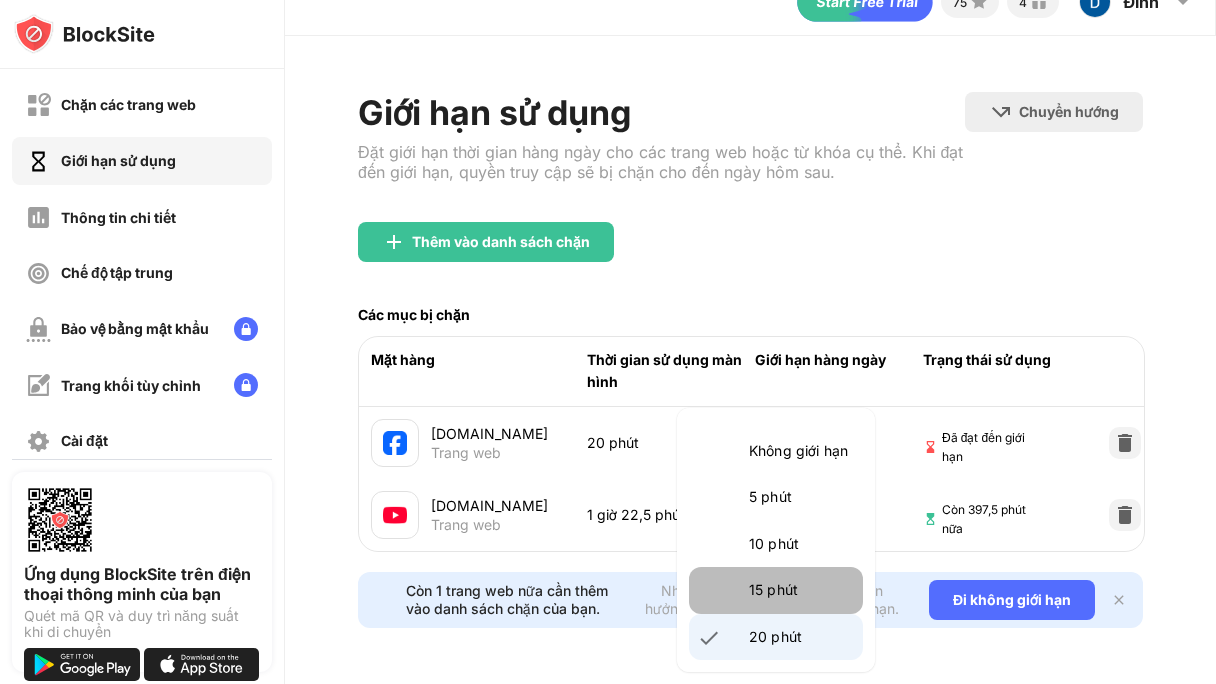 click on "15 phút" at bounding box center [776, 590] 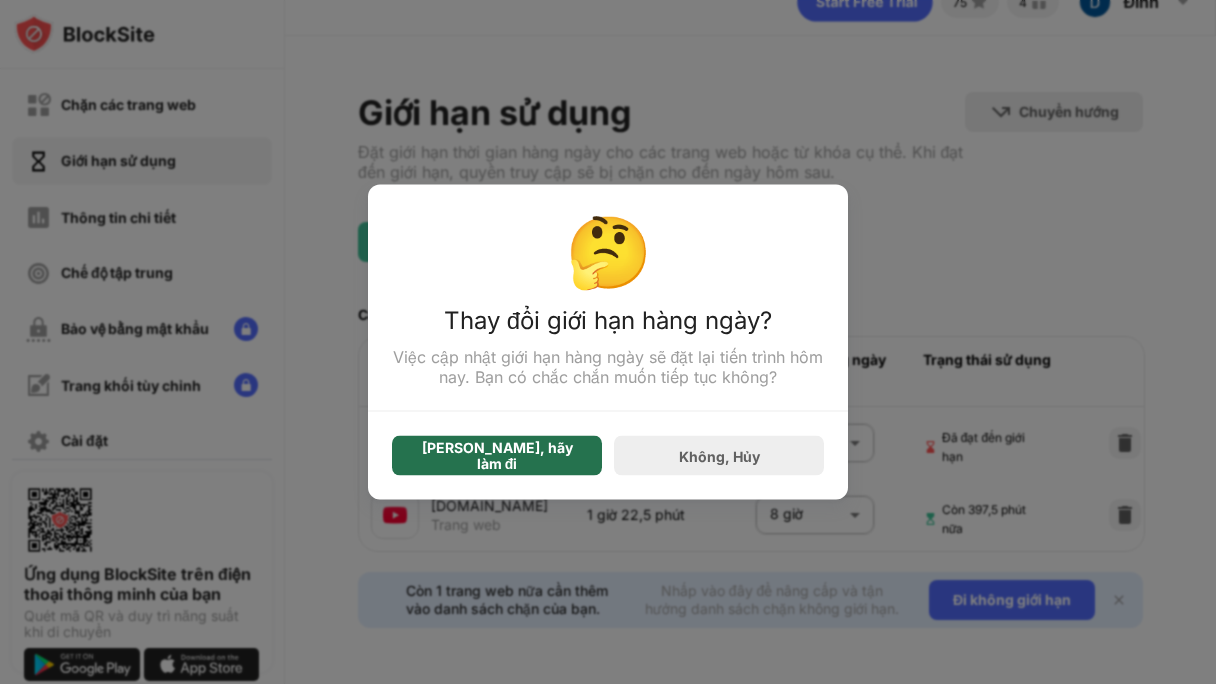 click on "[PERSON_NAME], hãy làm đi" at bounding box center (497, 455) 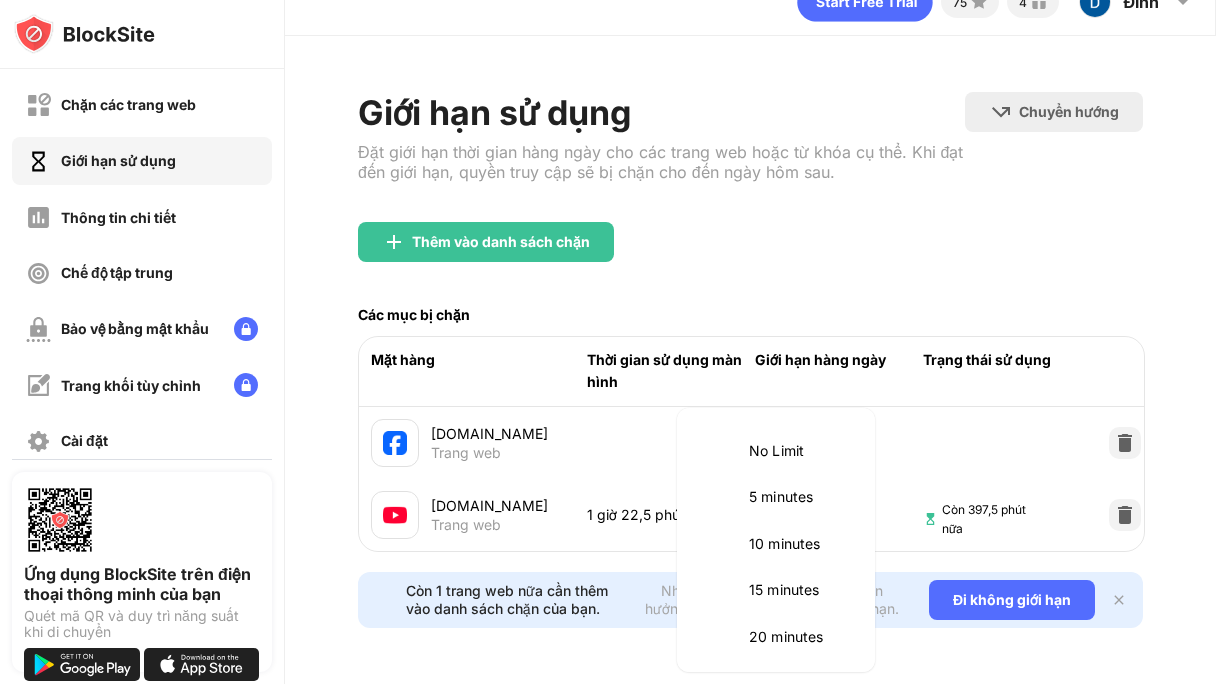 click on "Chặn các trang web Giới hạn sử dụng Thông tin chi tiết Chế độ tập trung Bảo vệ bằng mật khẩu Trang khối tùy chỉnh Cài đặt Về Chặn Đồng bộ với các thiết bị khác Tàn tật Ứng dụng BlockSite trên điện thoại thông minh của bạn Quét mã QR và duy trì năng suất khi di chuyển 75 4 Đinh Đinh Diệu Linh Xem tài khoản Thông tin chi tiết Phần thưởng Phần thưởng Cài đặt Ủng hộ Đăng xuất Giới hạn sử dụng Đặt giới hạn thời gian hàng ngày cho các trang web hoặc từ khóa cụ thể. Khi đạt đến giới hạn, quyền truy cập sẽ bị chặn cho đến ngày hôm sau. Chuyển hướng Chọn một trang web để chuyển hướng đến khi chặn đang hoạt động Thêm vào danh sách chặn Các mục bị chặn Mặt hàng Thời gian sử dụng màn hình Giới hạn hàng ngày Trạng thái sử dụng [DOMAIN_NAME] Trang web 15 phút ** ​ [DOMAIN_NAME] Trang web ***" at bounding box center [608, 342] 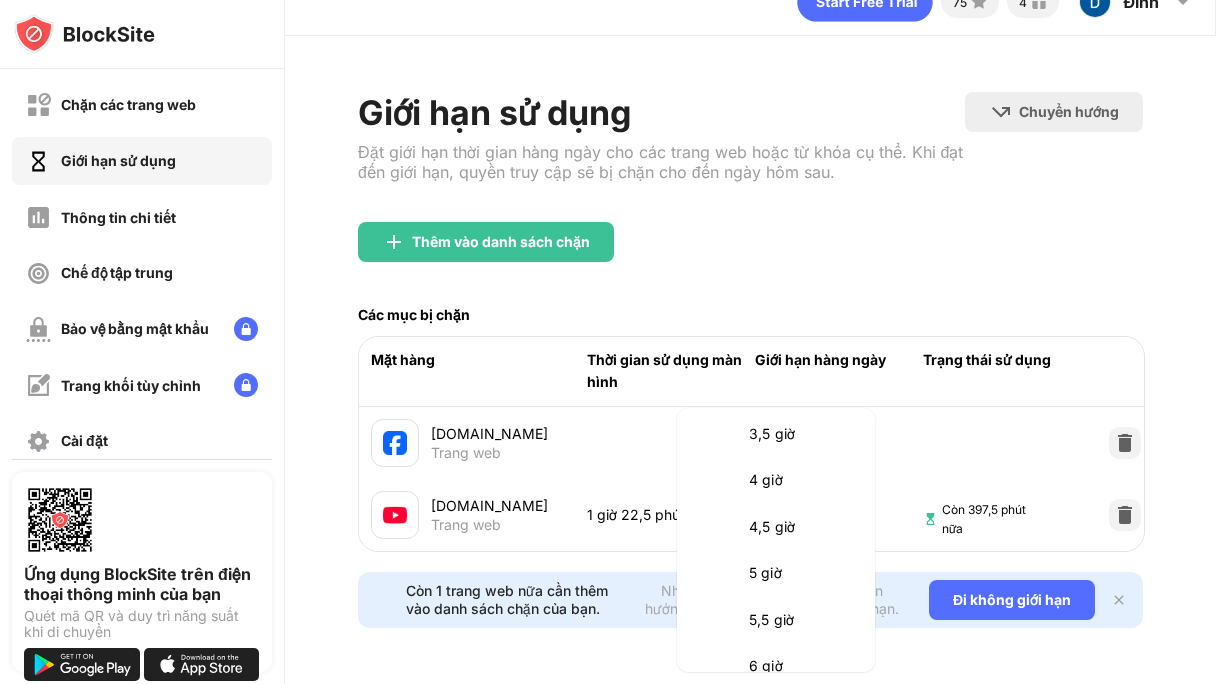 scroll, scrollTop: 802, scrollLeft: 0, axis: vertical 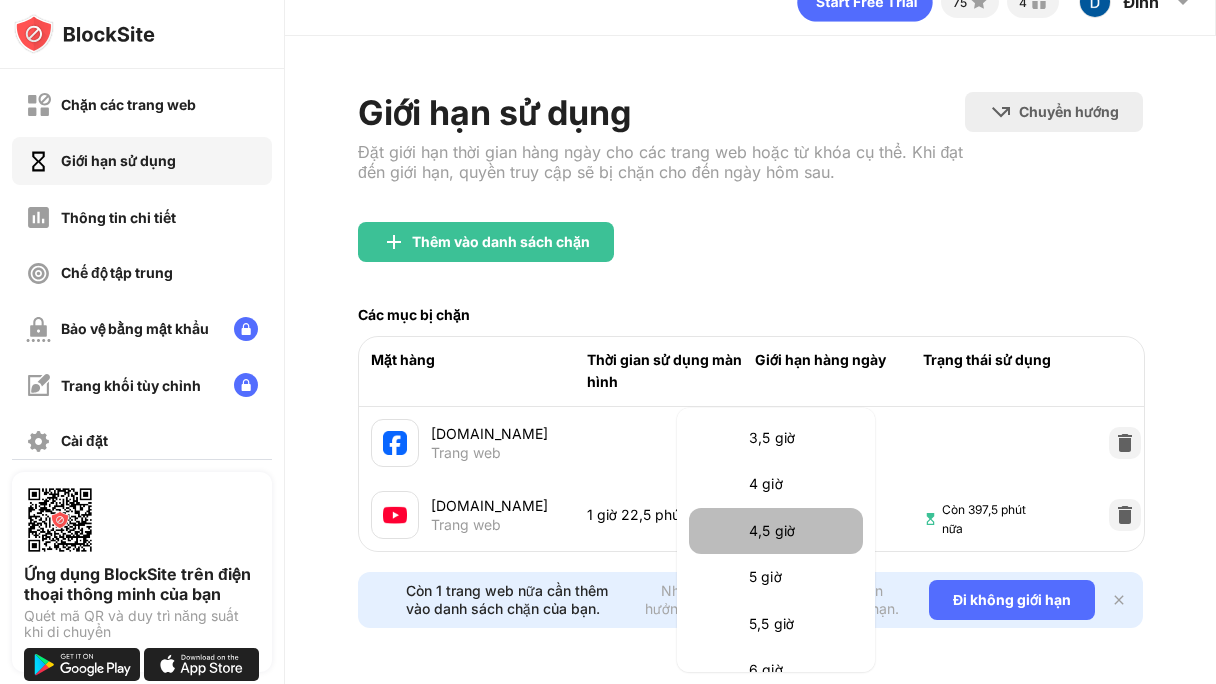 click on "4,5 giờ" at bounding box center [800, 531] 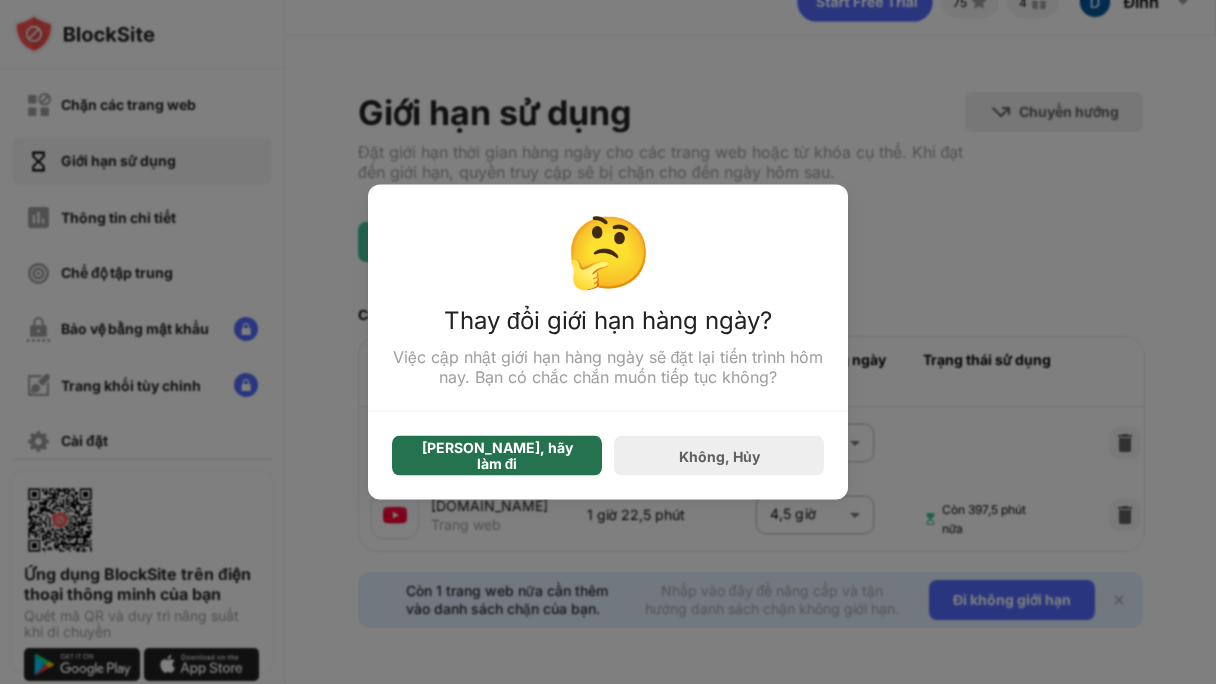 click on "[PERSON_NAME], hãy làm đi" at bounding box center [497, 456] 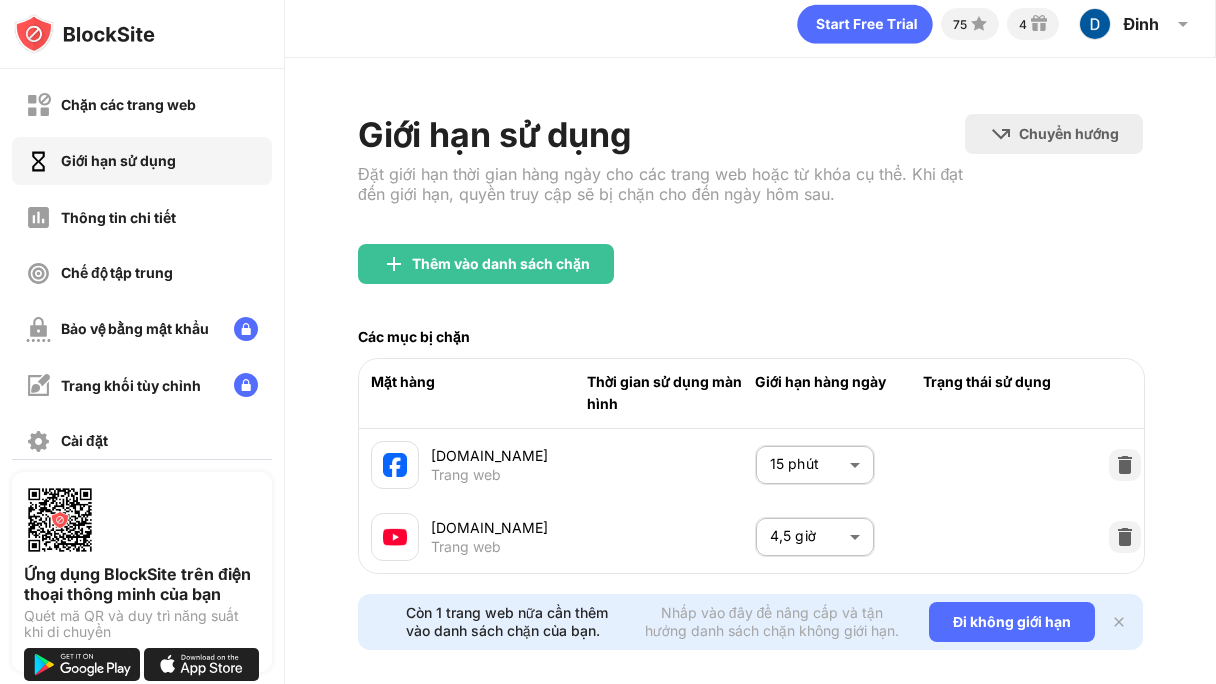 scroll, scrollTop: 52, scrollLeft: 0, axis: vertical 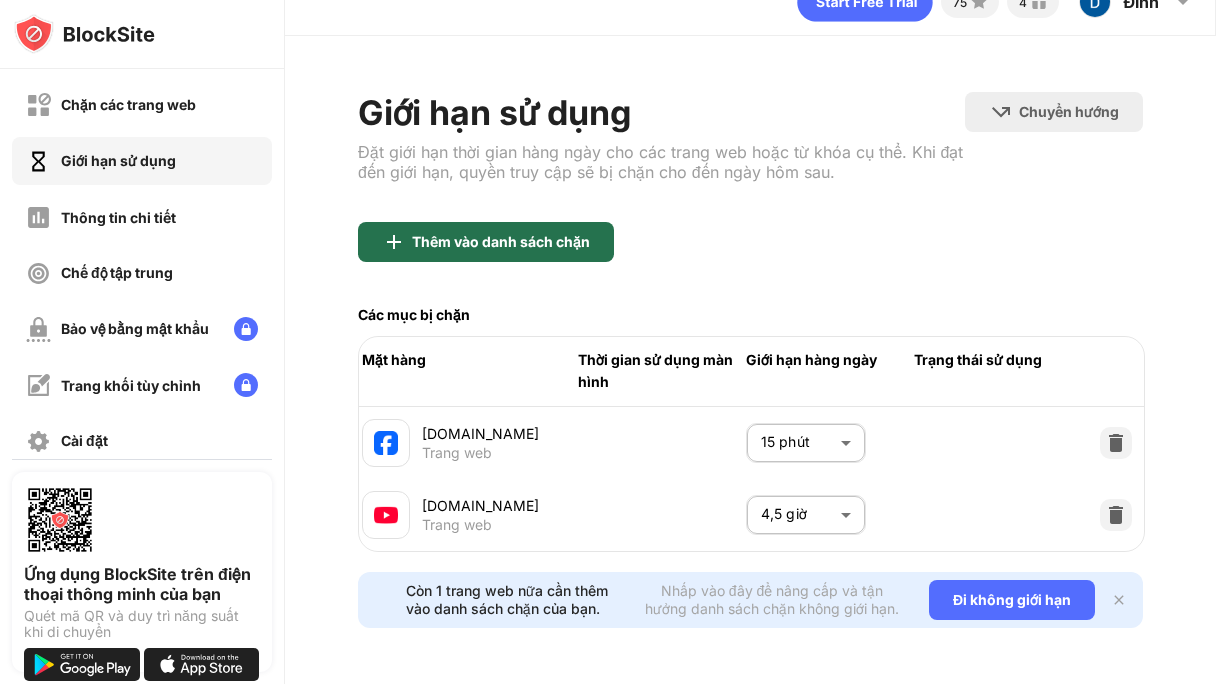 click on "Thêm vào danh sách chặn" at bounding box center (501, 241) 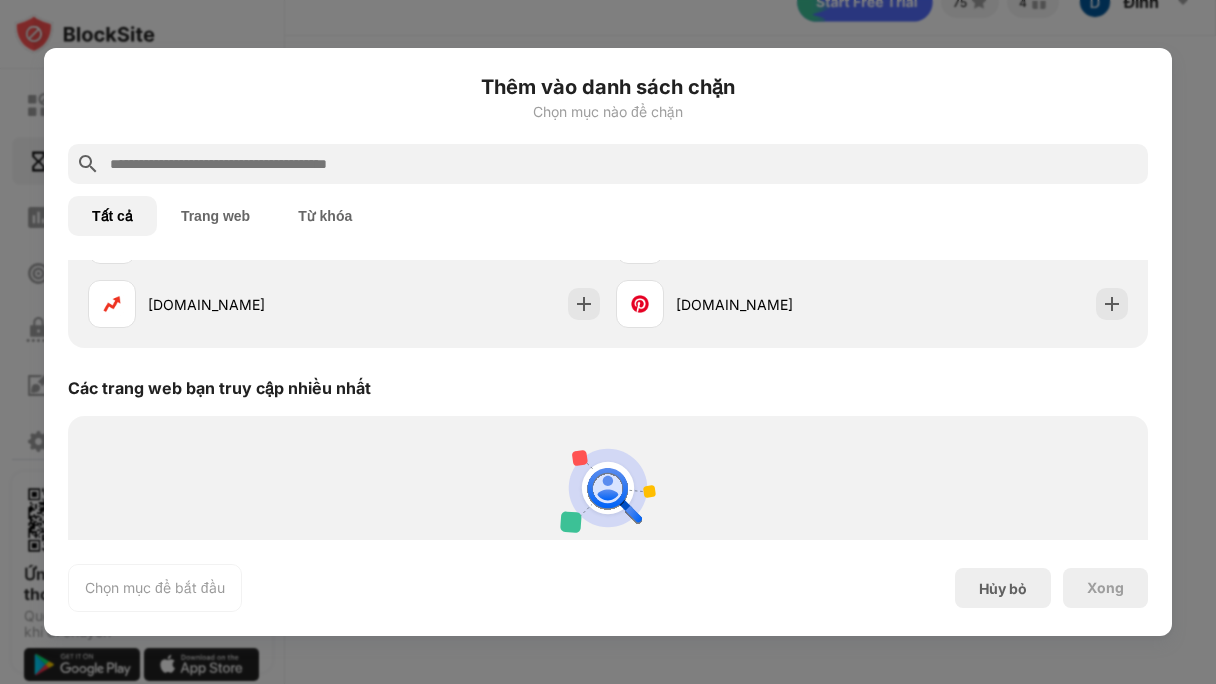 scroll, scrollTop: 179, scrollLeft: 0, axis: vertical 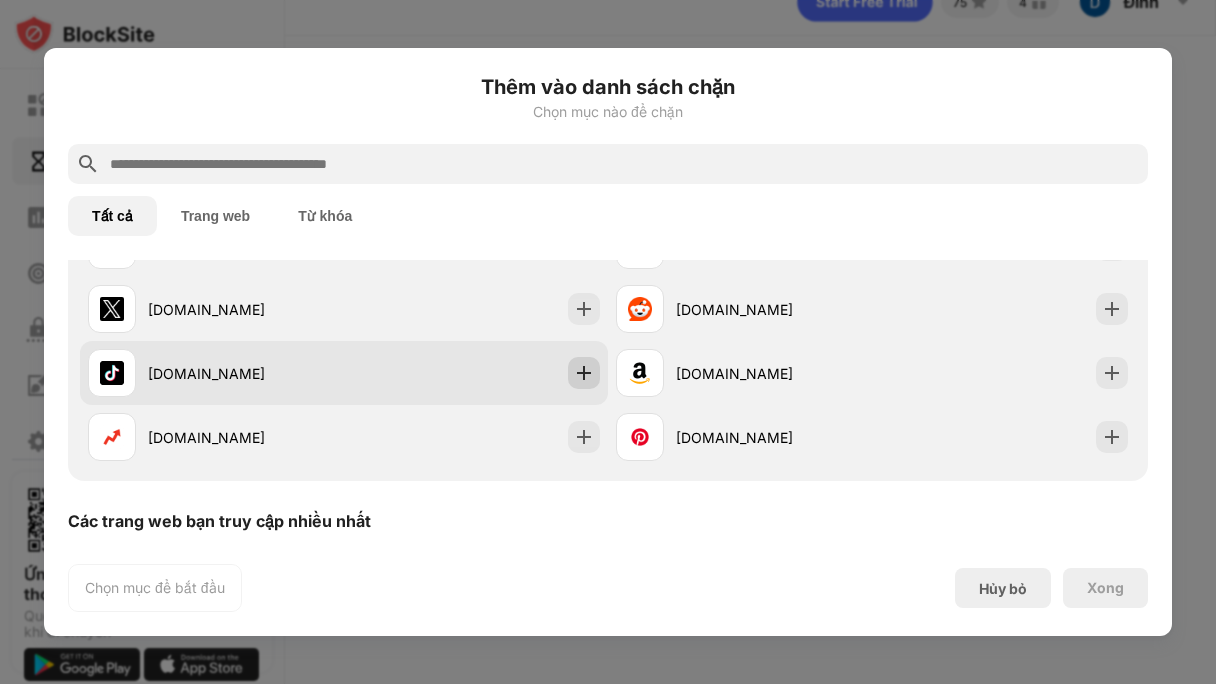 click at bounding box center (584, 373) 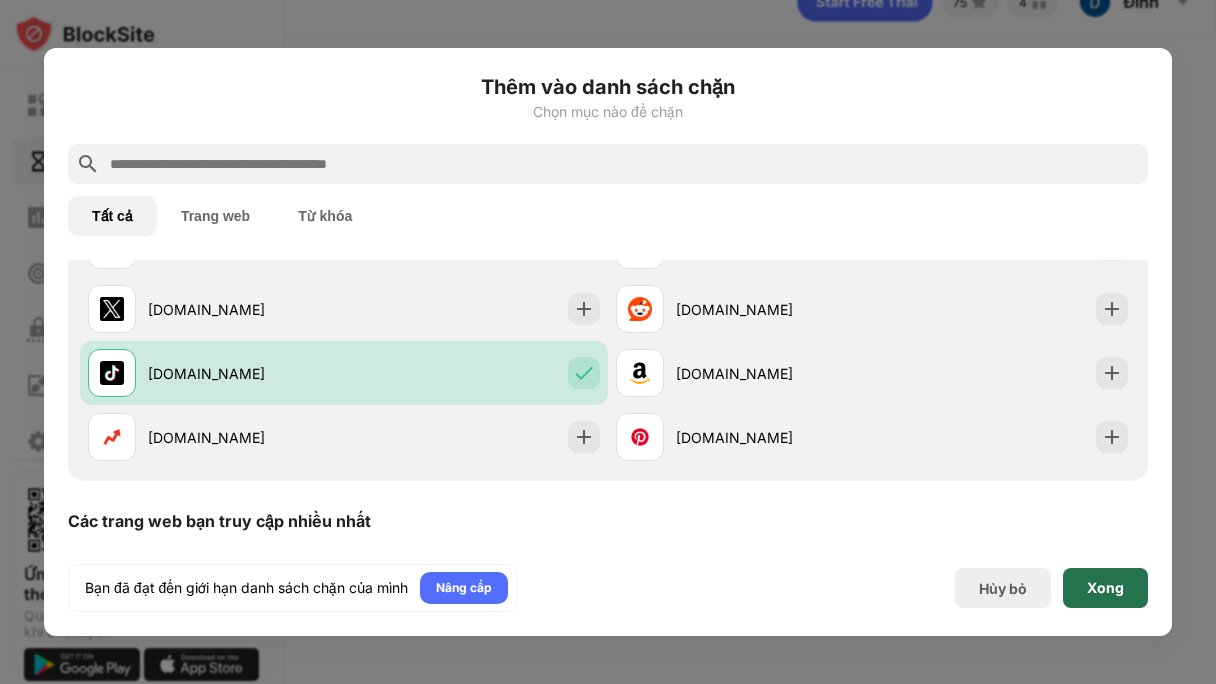 click on "Xong" at bounding box center (1105, 588) 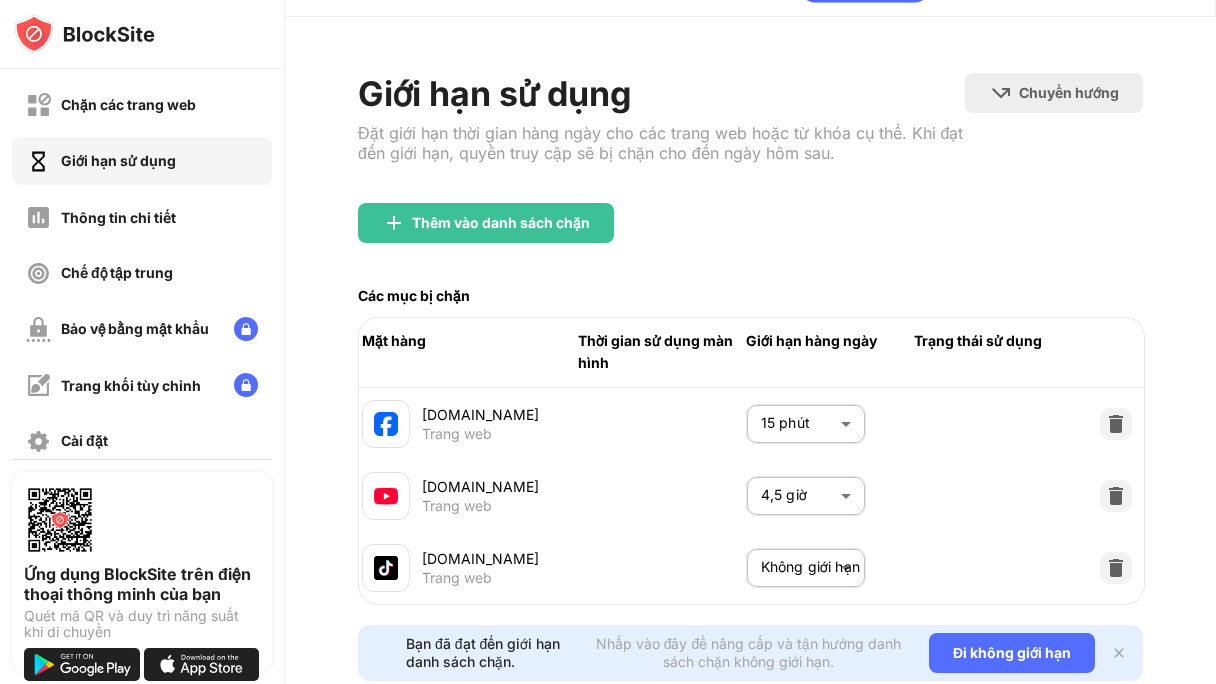 scroll, scrollTop: 124, scrollLeft: 0, axis: vertical 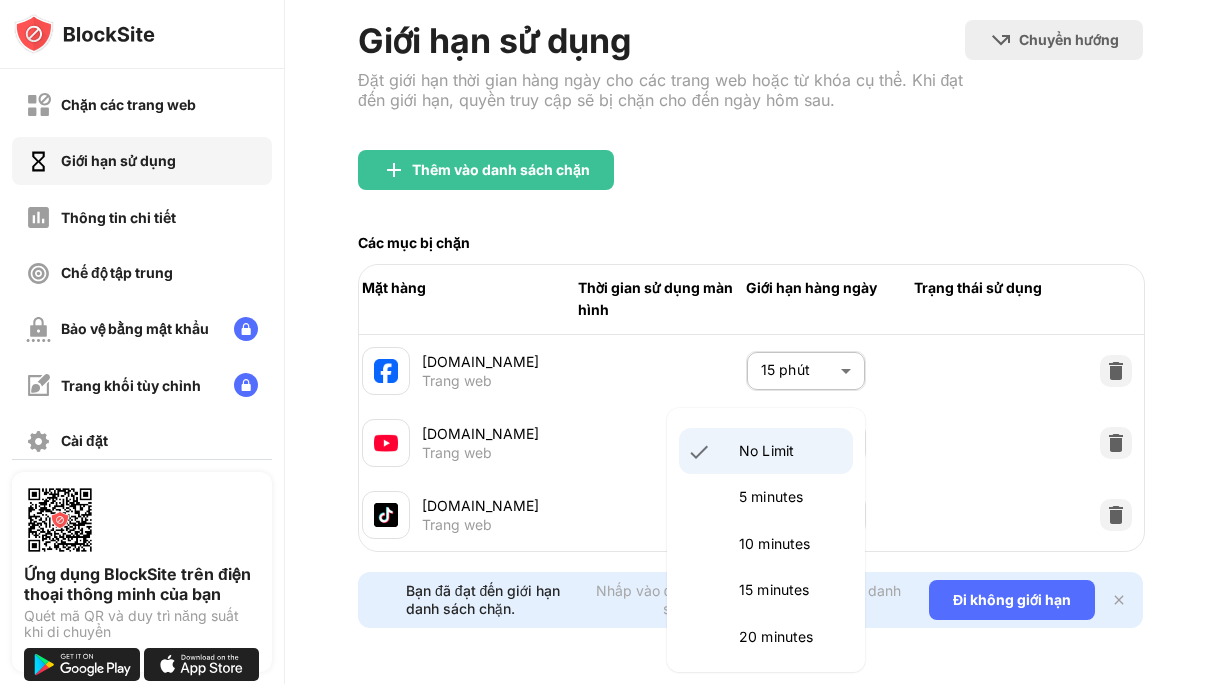 click on "Chặn các trang web Giới hạn sử dụng Thông tin chi tiết Chế độ tập trung Bảo vệ bằng mật khẩu Trang khối tùy chỉnh Cài đặt Về Chặn Đồng bộ với các thiết bị khác Tàn tật Ứng dụng BlockSite trên điện thoại thông minh của bạn Quét mã QR và duy trì năng suất khi di chuyển 75 4 Đinh Đinh Diệu Linh Xem tài khoản Thông tin chi tiết Phần thưởng Phần thưởng Cài đặt Ủng hộ Đăng xuất Giới hạn sử dụng Đặt giới hạn thời gian hàng ngày cho các trang web hoặc từ khóa cụ thể. Khi đạt đến giới hạn, quyền truy cập sẽ bị chặn cho đến ngày hôm sau. Chuyển hướng Chọn một trang web để chuyển hướng đến khi chặn đang hoạt động Thêm vào danh sách chặn Các mục bị chặn Mặt hàng Thời gian sử dụng màn hình Giới hạn hàng ngày Trạng thái sử dụng [DOMAIN_NAME] Trang web 15 phút ** ​ [DOMAIN_NAME] Trang web ***" at bounding box center (608, 342) 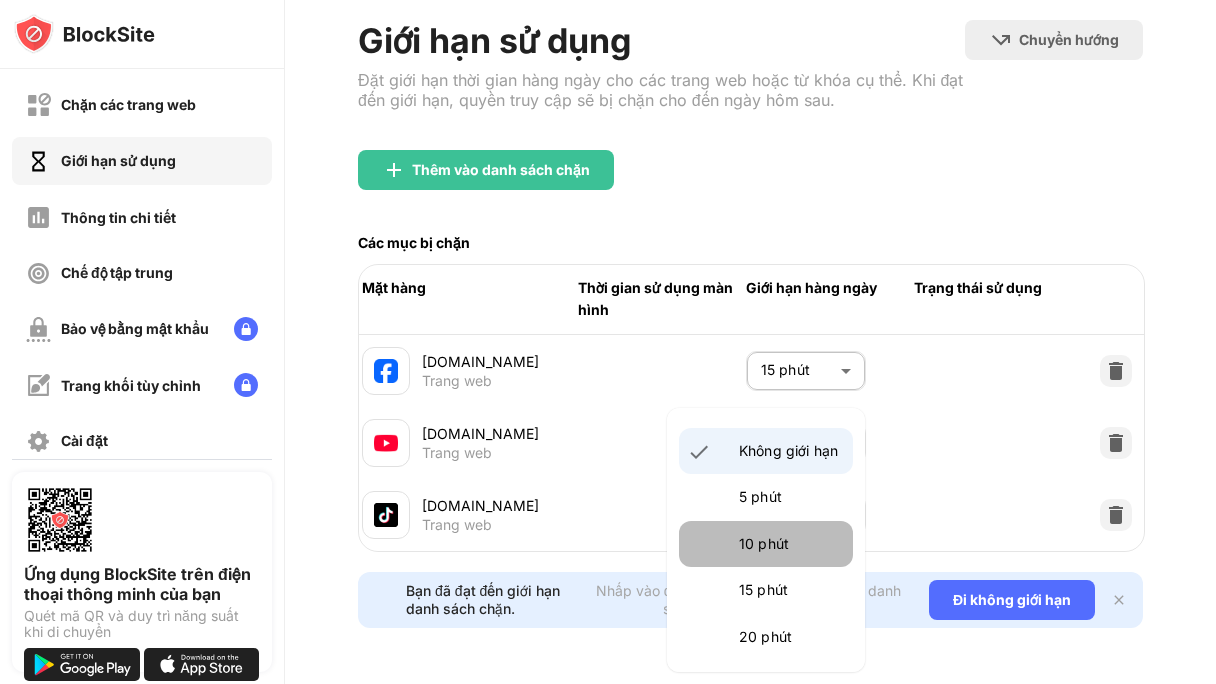 click on "10 phút" at bounding box center [766, 544] 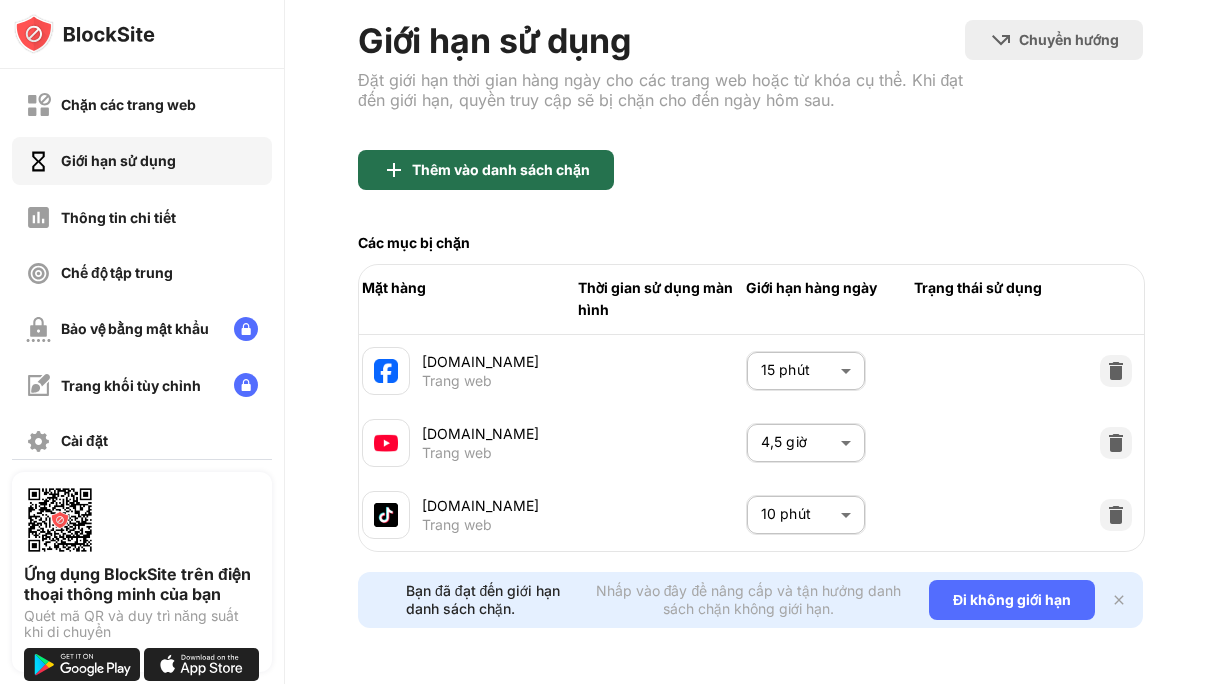 click on "Thêm vào danh sách chặn" at bounding box center (486, 170) 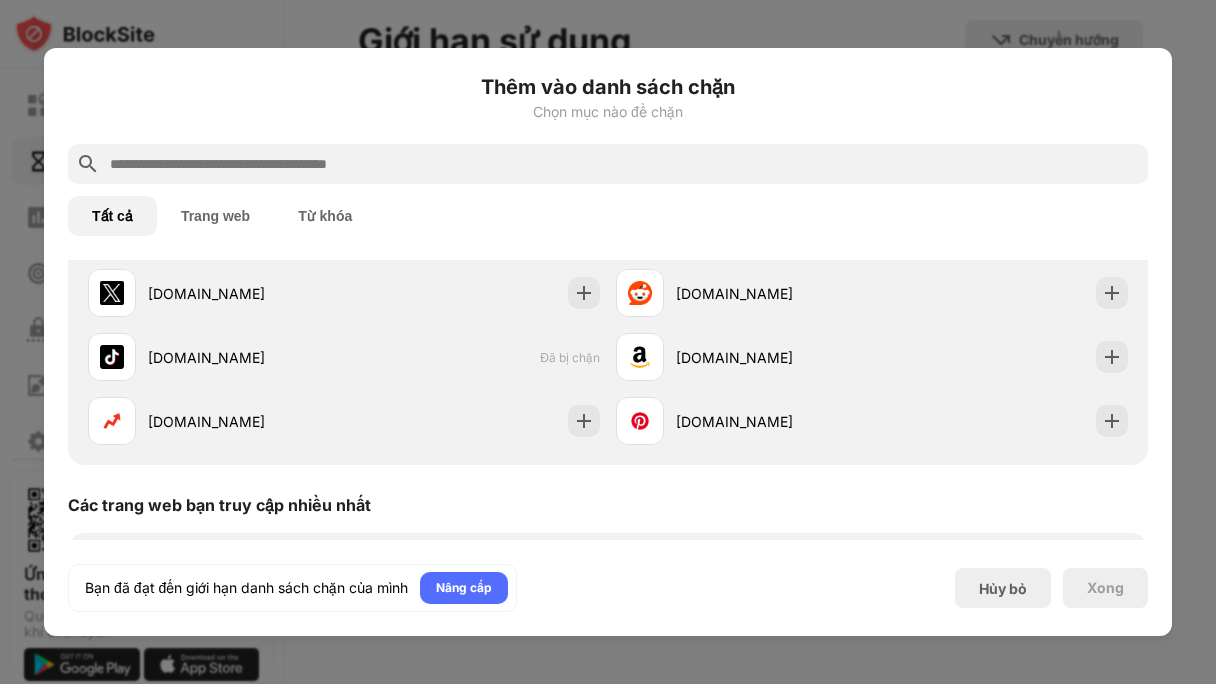 scroll, scrollTop: 212, scrollLeft: 0, axis: vertical 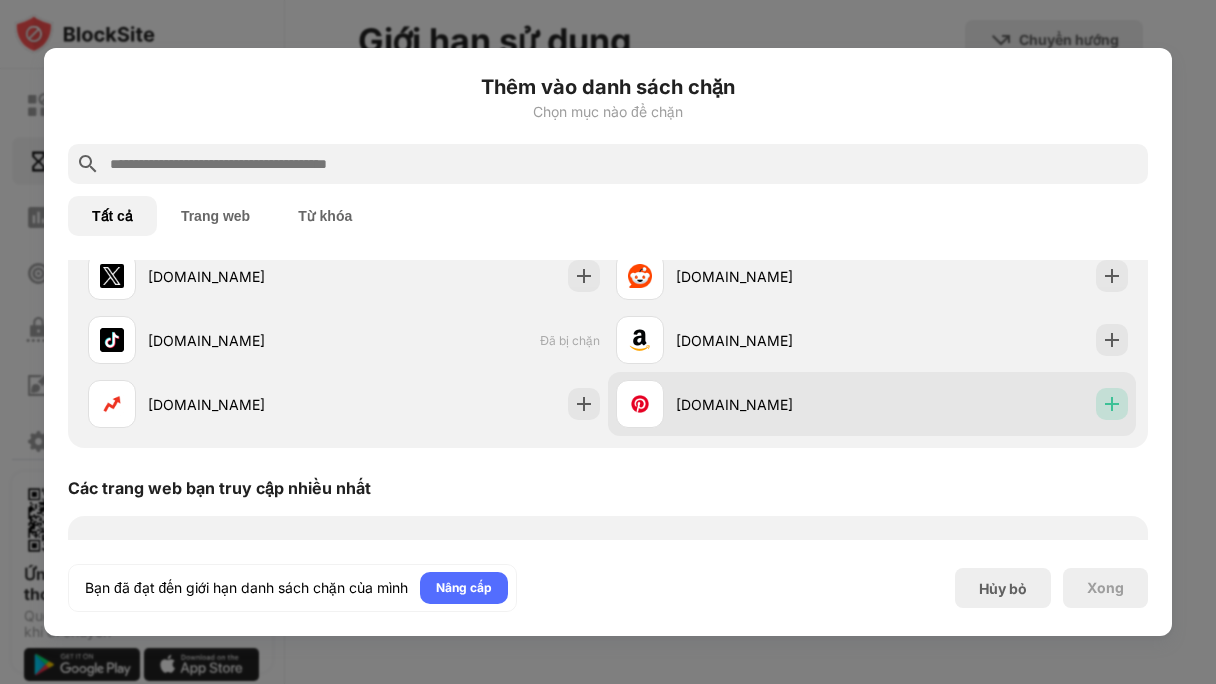 click at bounding box center (1112, 404) 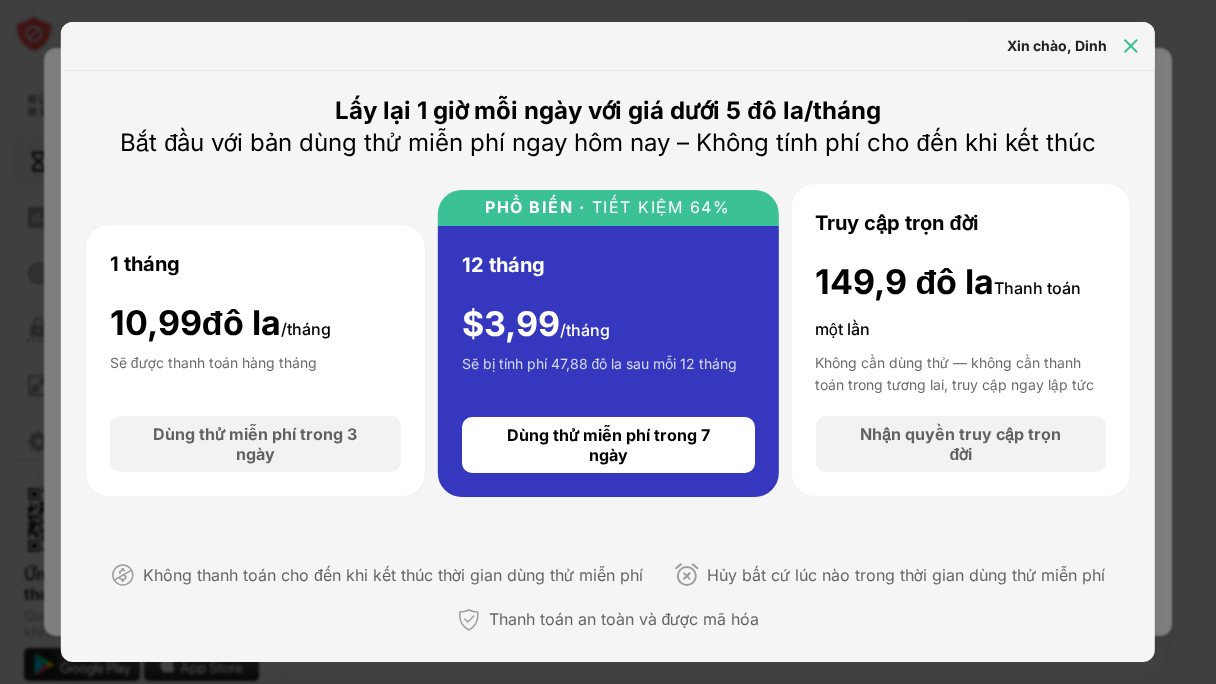click at bounding box center (1131, 46) 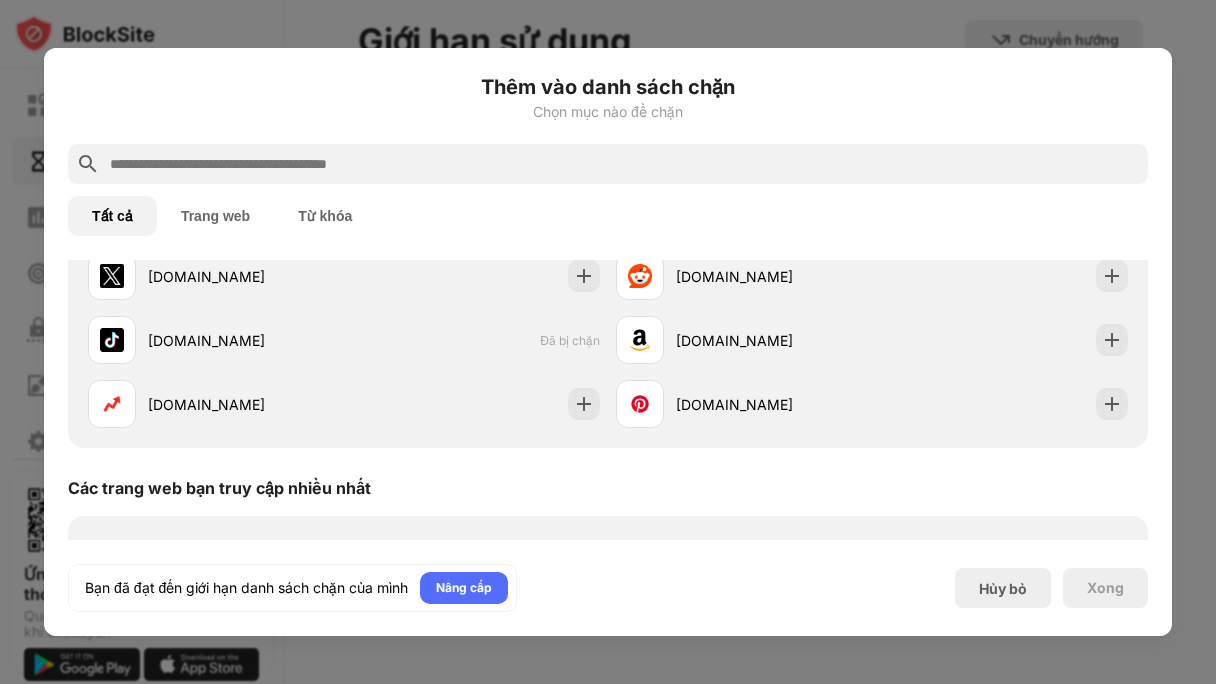 click at bounding box center (608, 342) 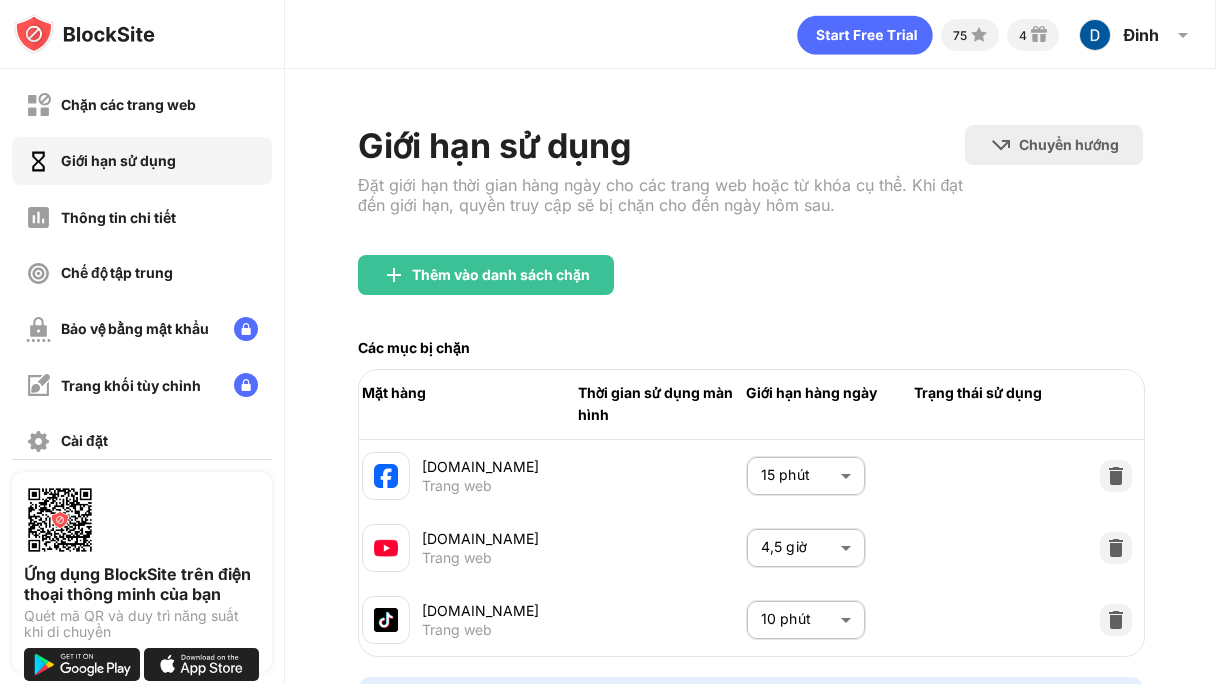 scroll, scrollTop: 124, scrollLeft: 0, axis: vertical 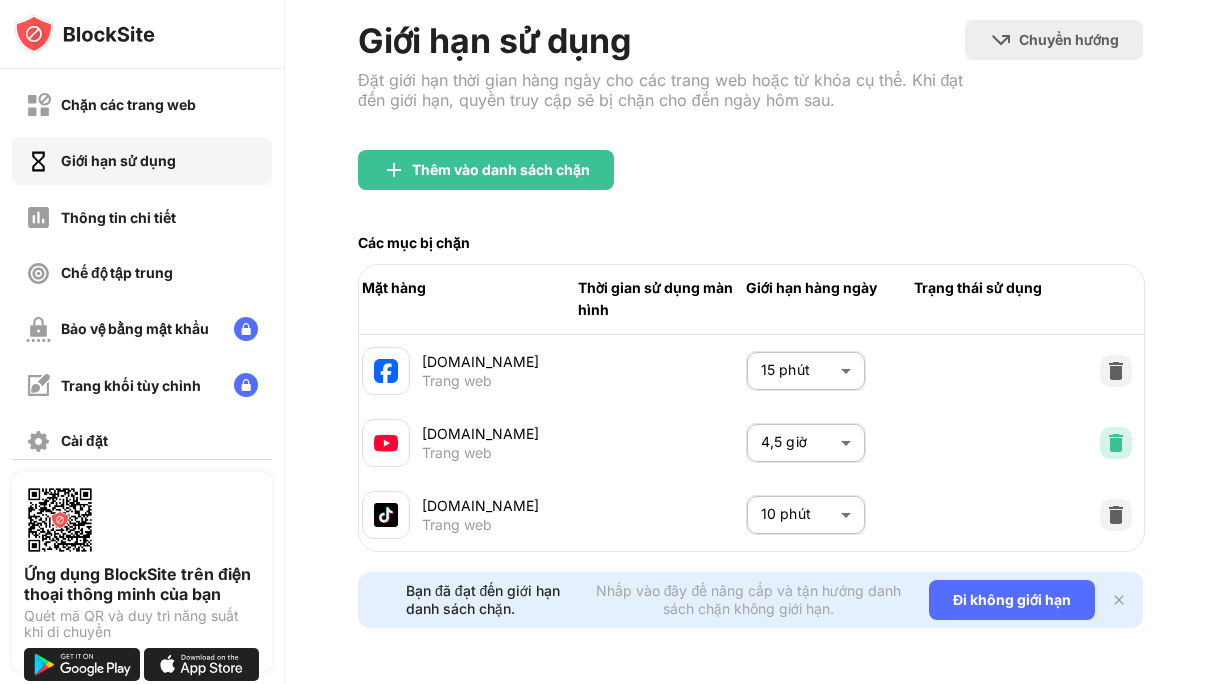 click at bounding box center [1116, 443] 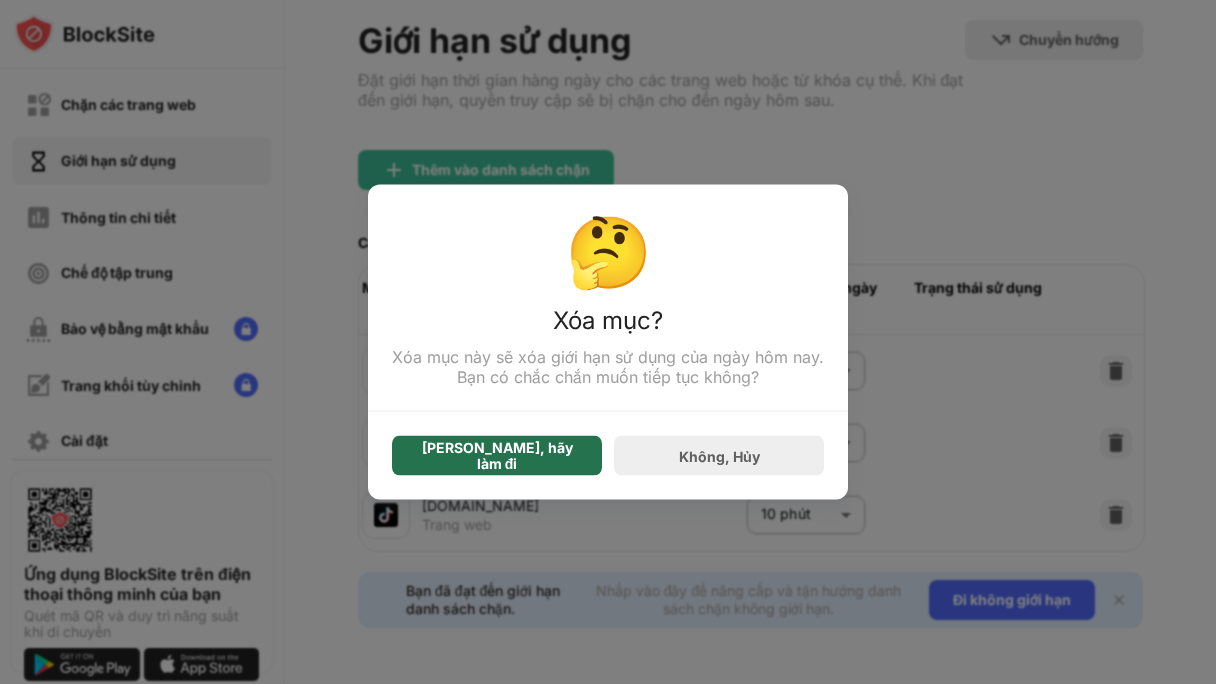click on "[PERSON_NAME], hãy làm đi" at bounding box center (497, 456) 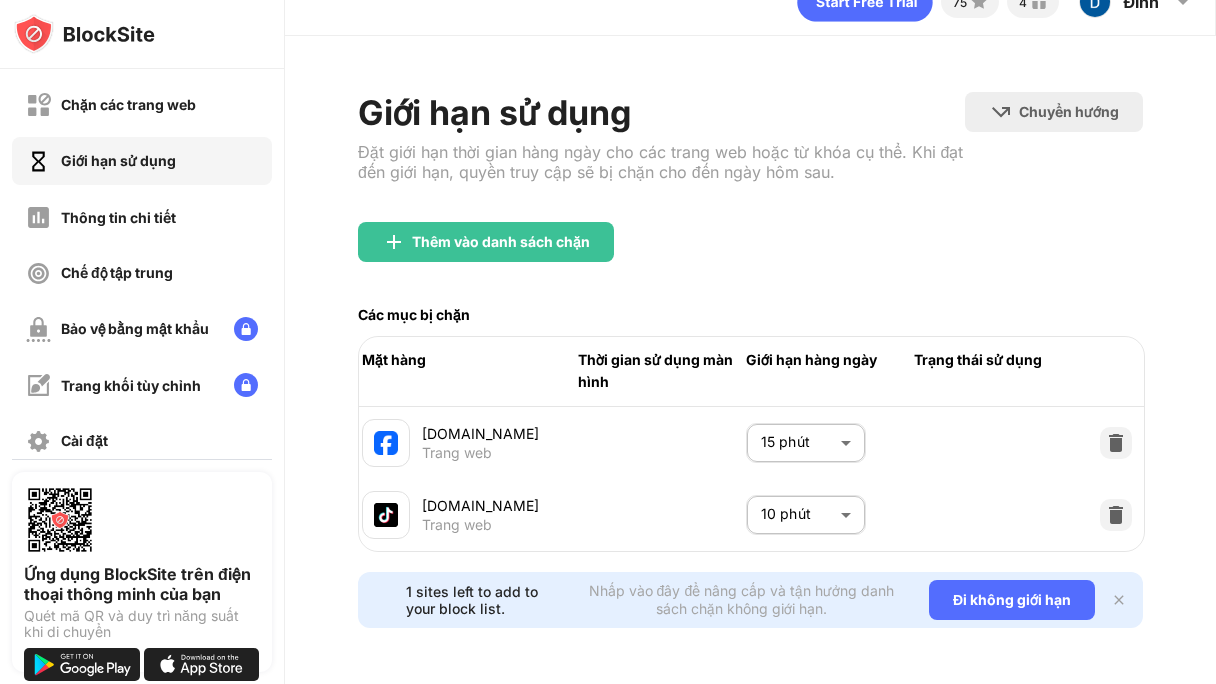scroll, scrollTop: 52, scrollLeft: 0, axis: vertical 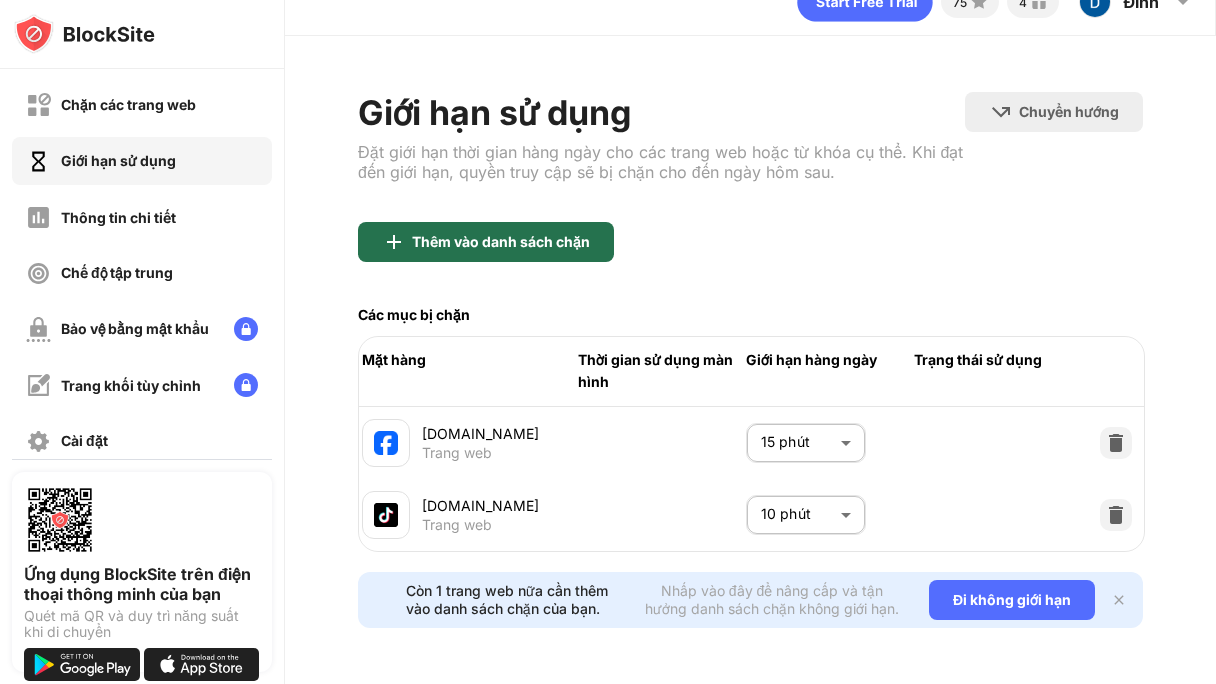 click on "Thêm vào danh sách chặn" at bounding box center [501, 241] 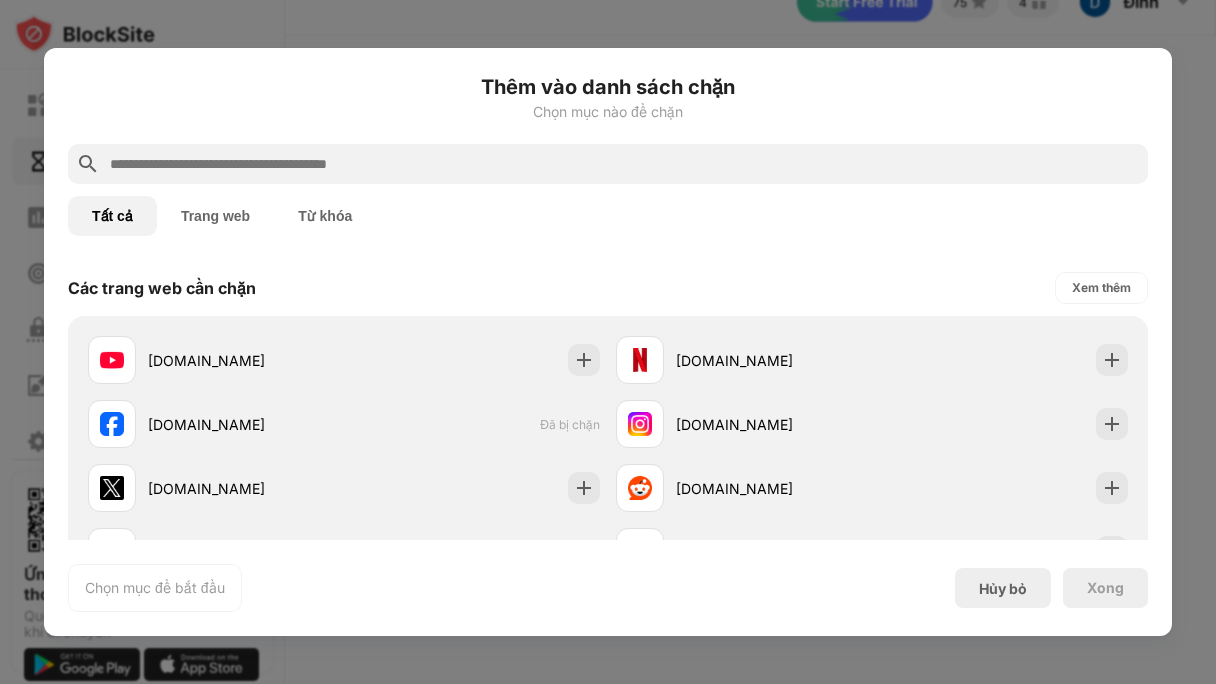 click at bounding box center (624, 164) 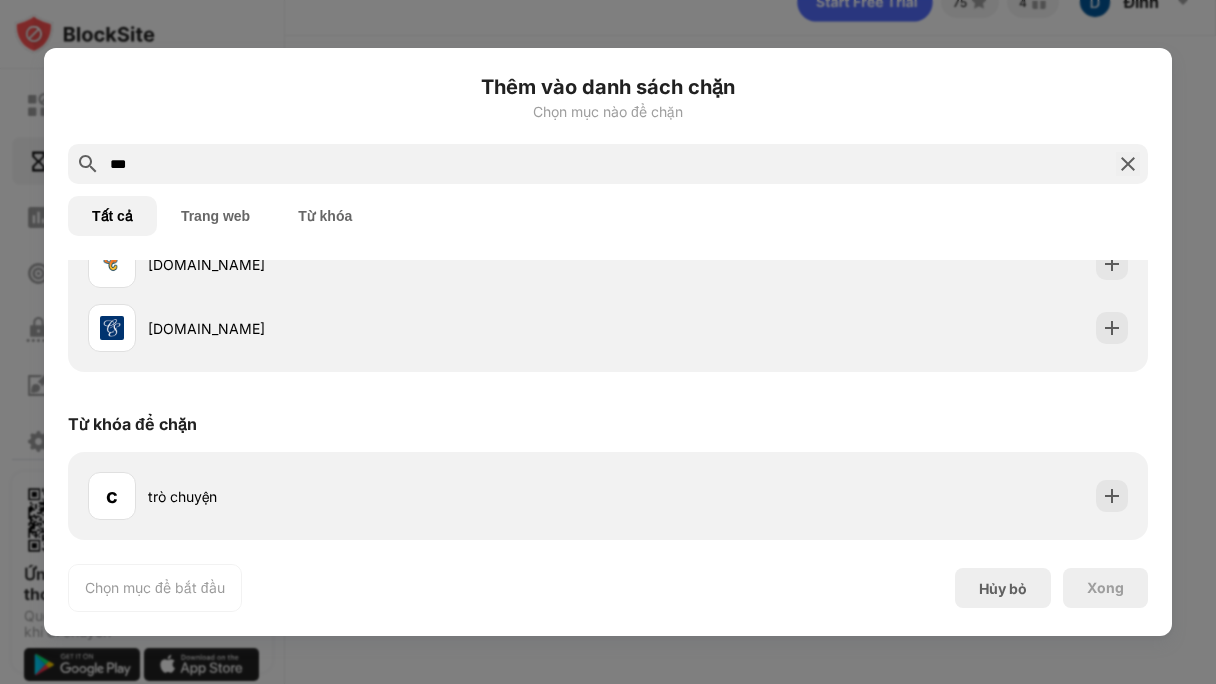 scroll, scrollTop: 0, scrollLeft: 0, axis: both 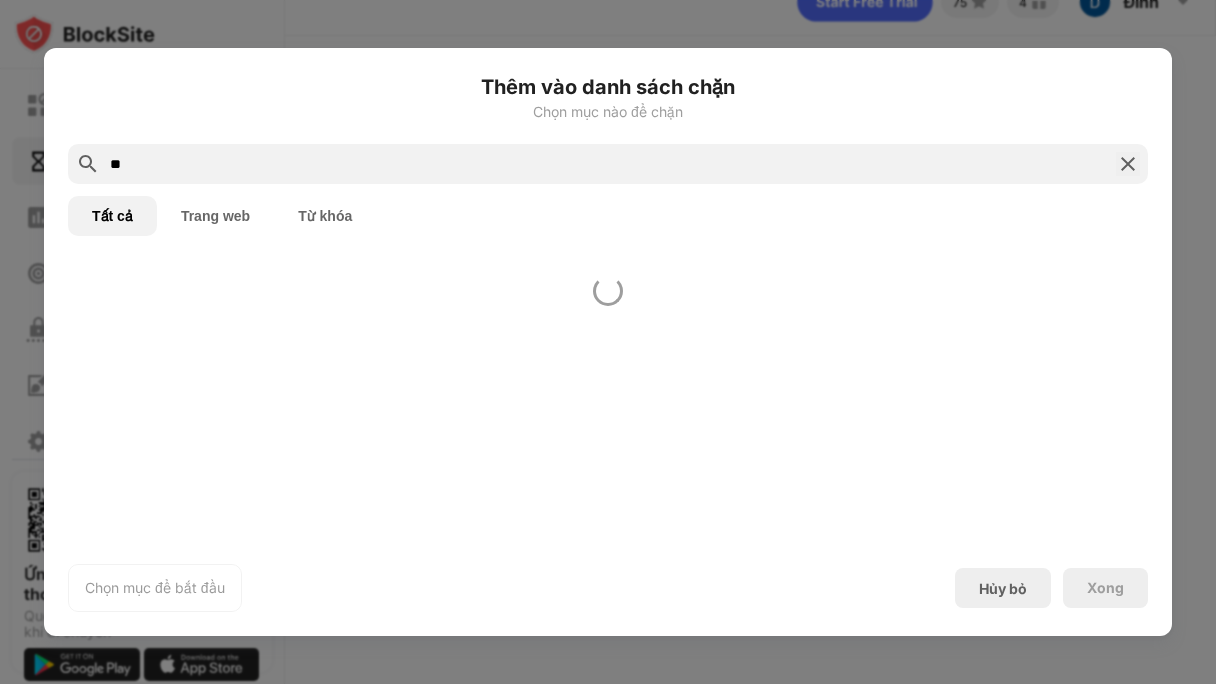 type on "*" 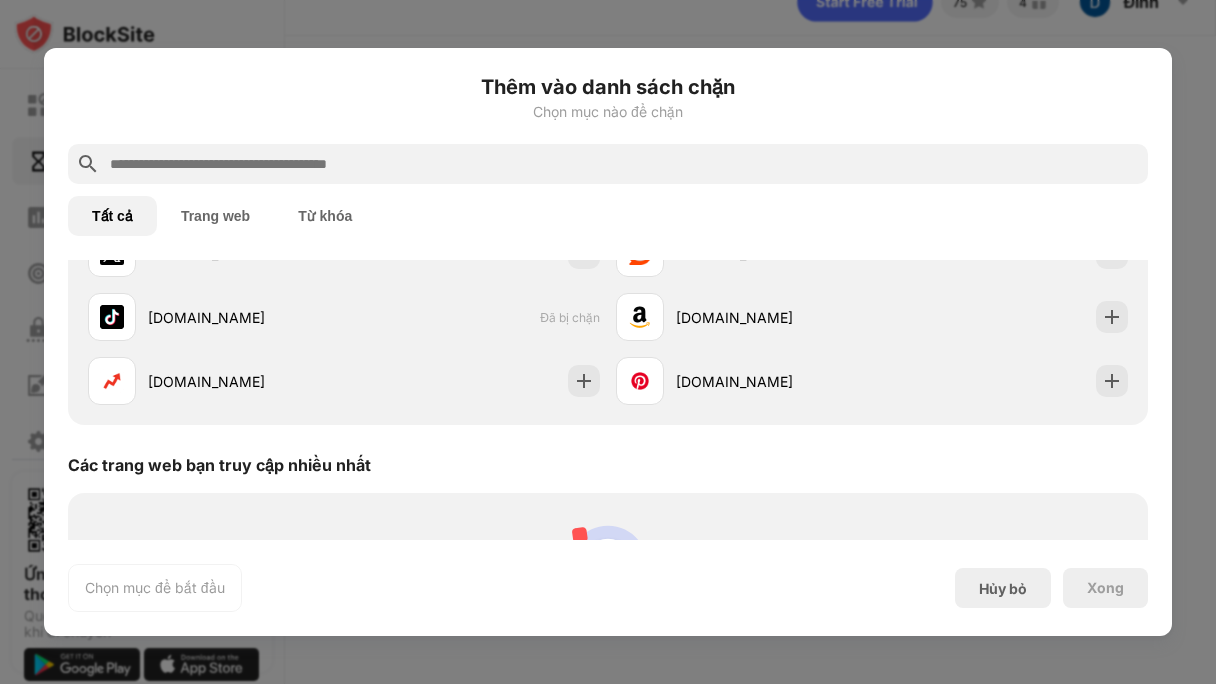 scroll, scrollTop: 20, scrollLeft: 0, axis: vertical 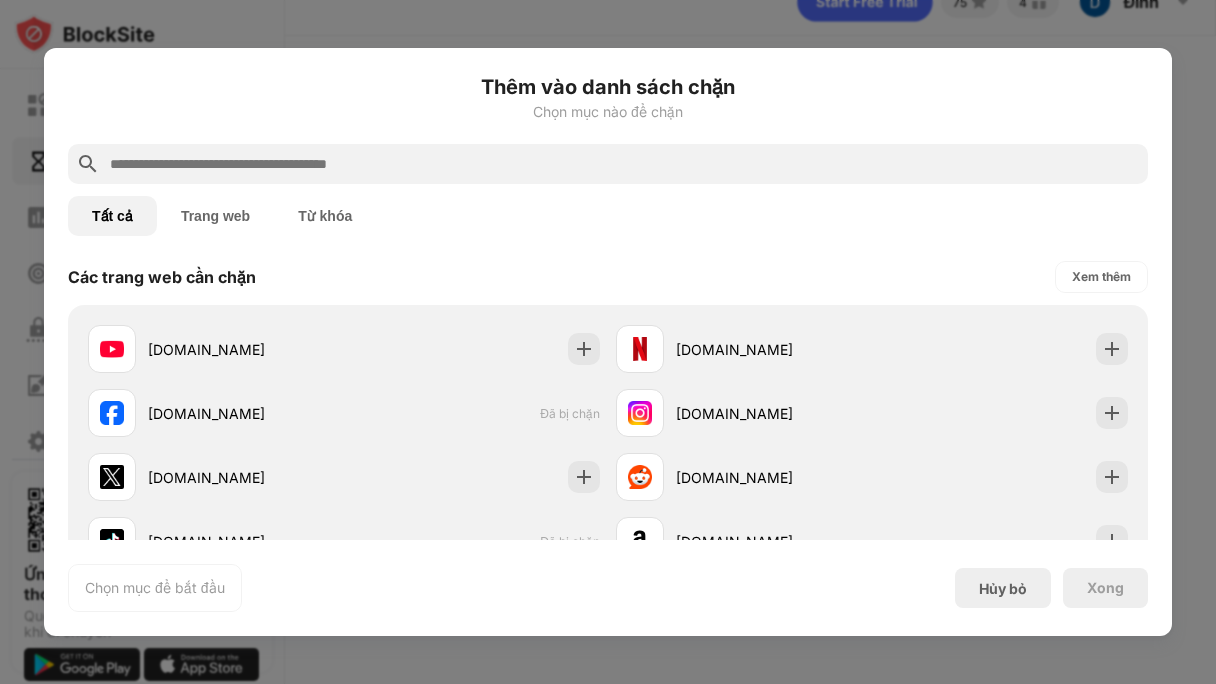 click at bounding box center [624, 164] 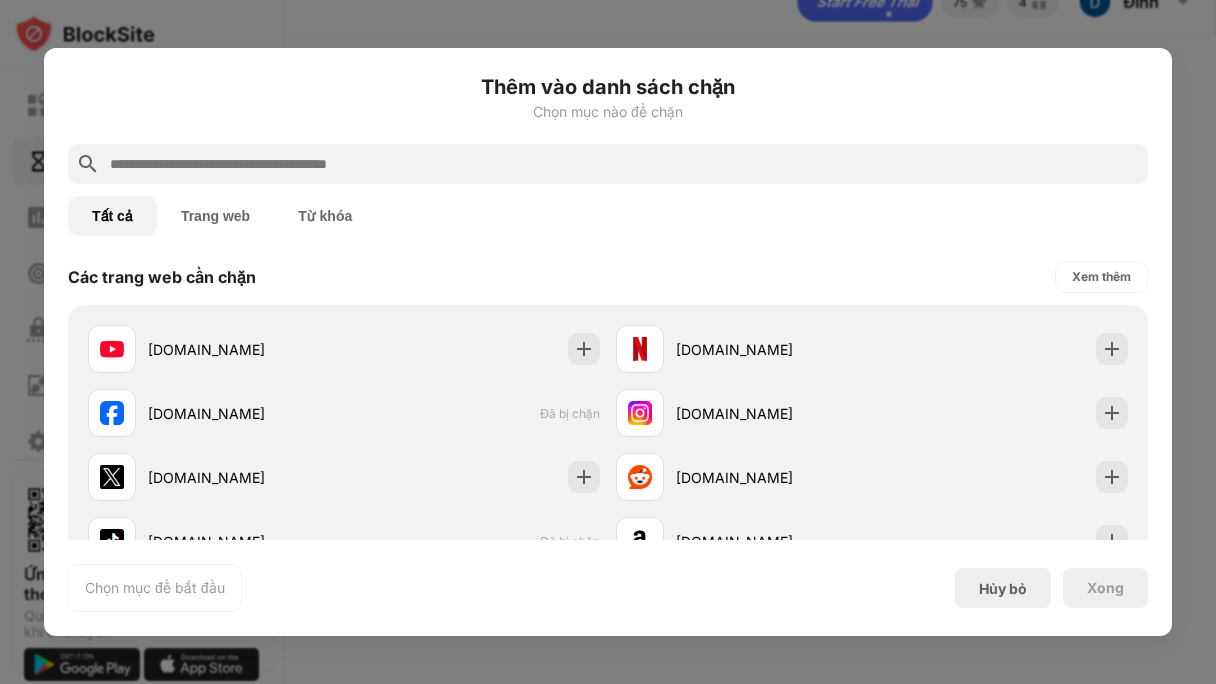 paste on "**********" 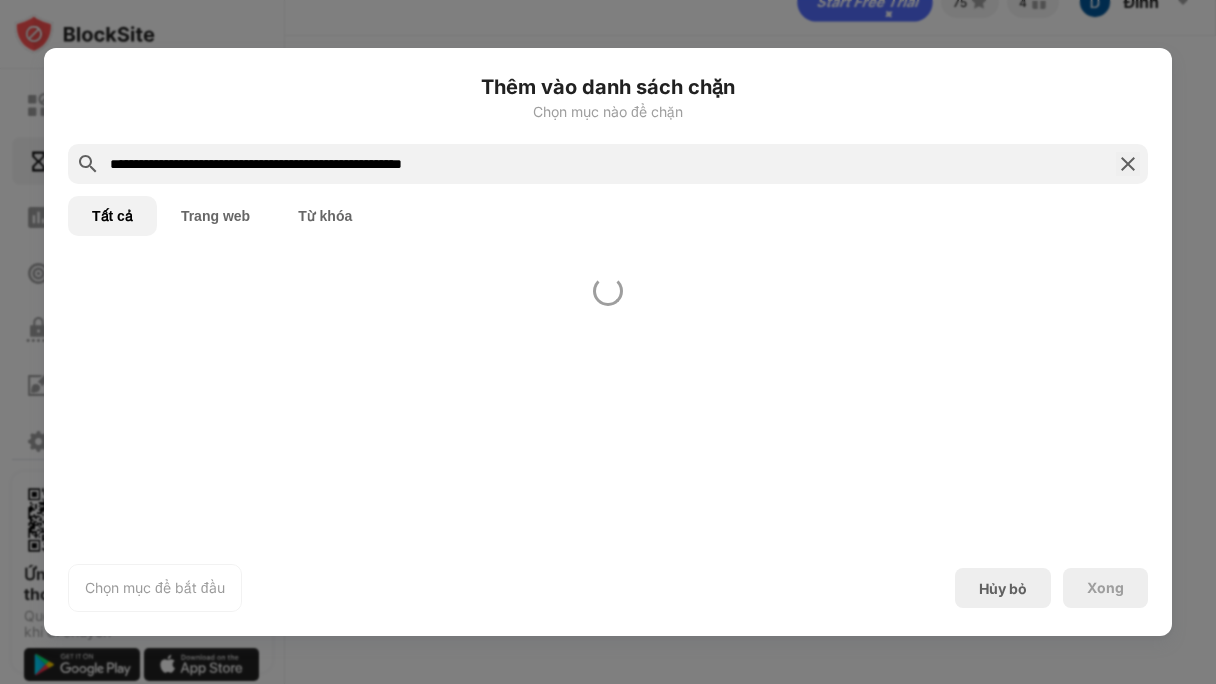 scroll, scrollTop: 0, scrollLeft: 0, axis: both 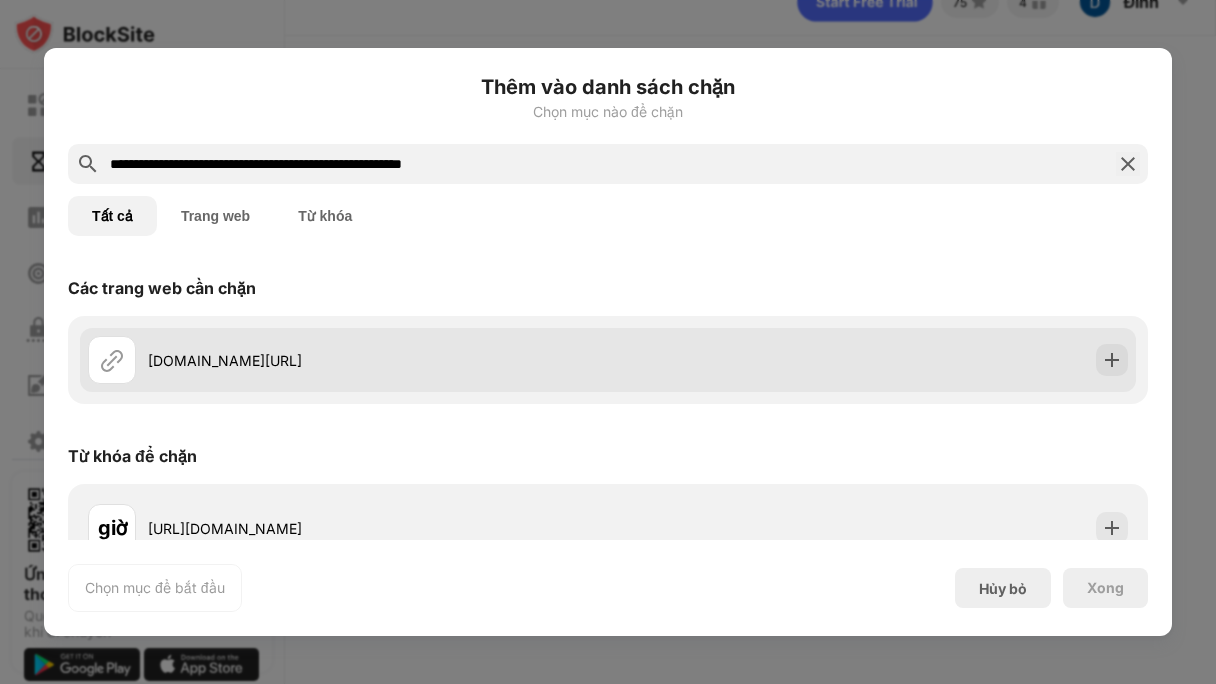 type on "**********" 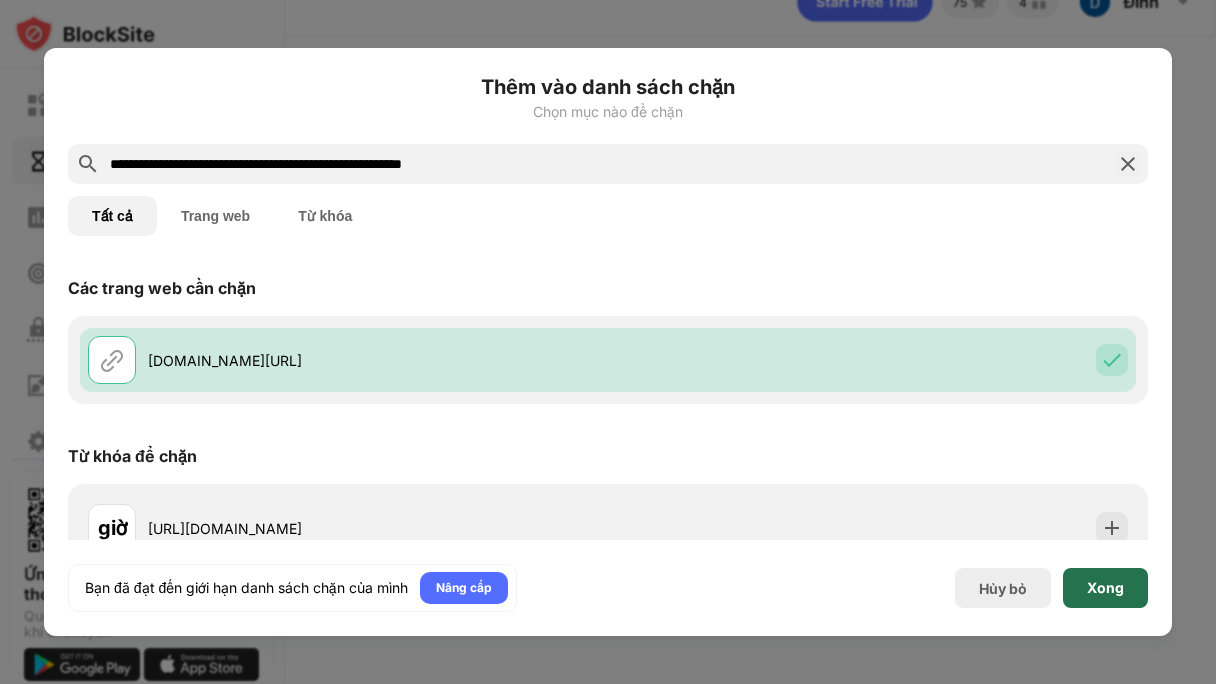 click on "Xong" at bounding box center (1105, 588) 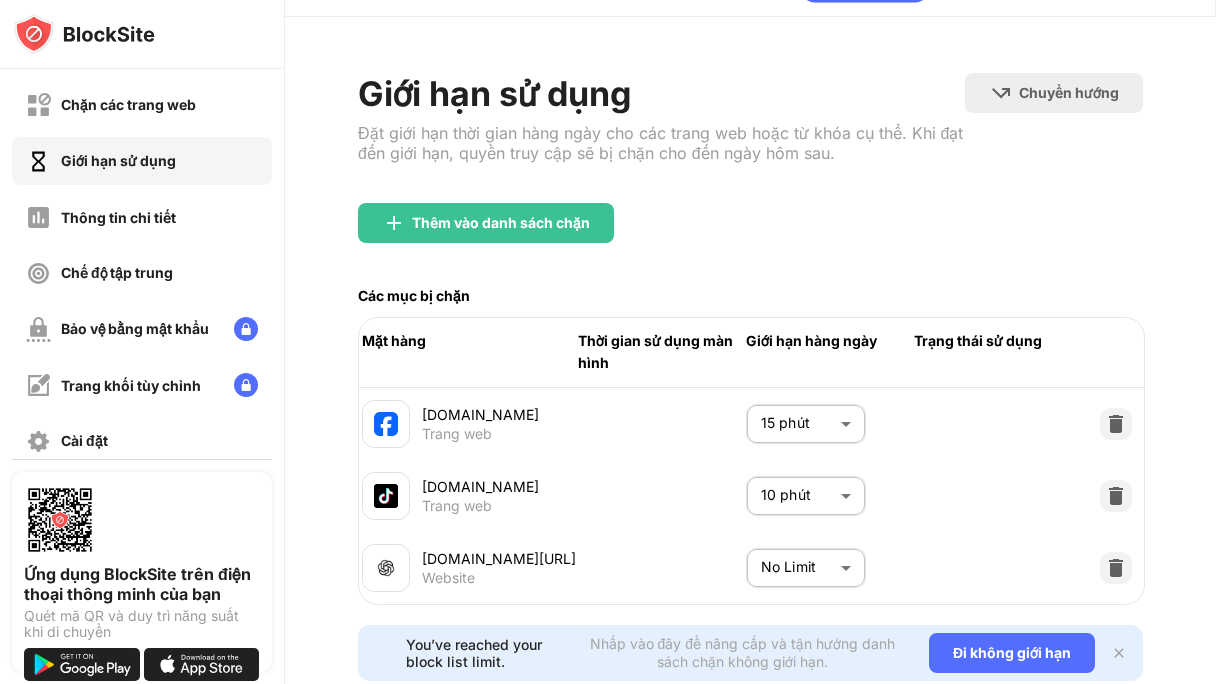 scroll, scrollTop: 124, scrollLeft: 0, axis: vertical 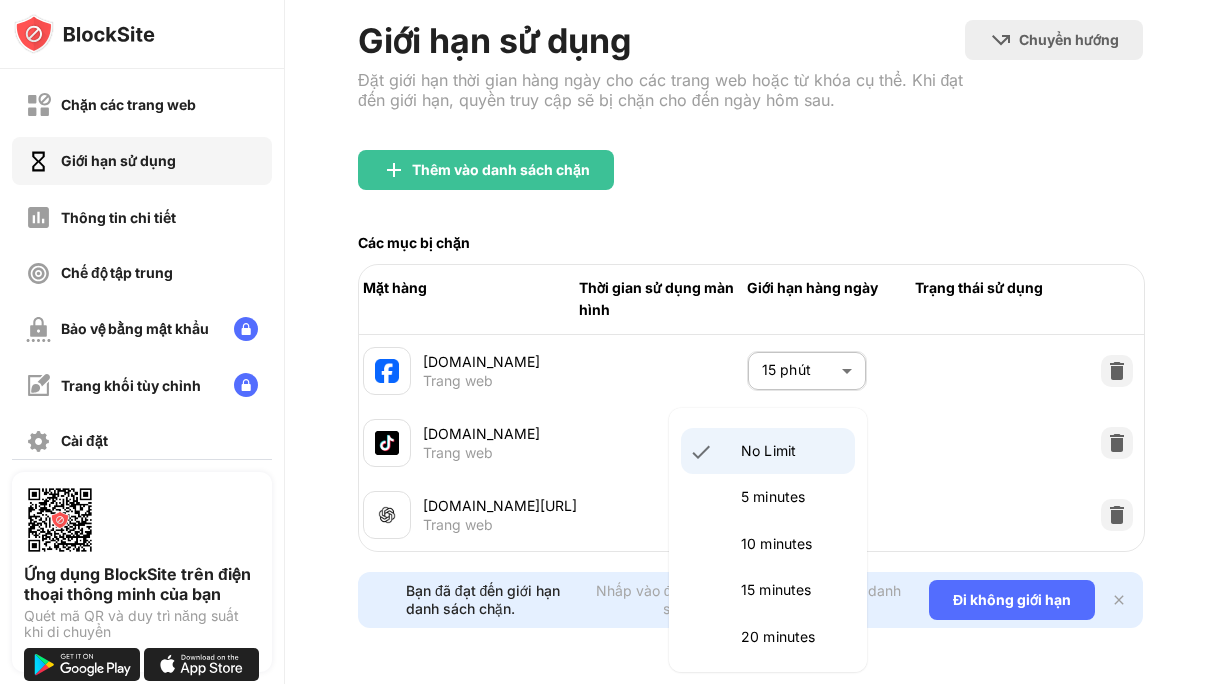 click on "Chặn các trang web Giới hạn sử dụng Thông tin chi tiết Chế độ tập trung Bảo vệ bằng mật khẩu Trang khối tùy chỉnh Cài đặt Về Chặn Đồng bộ với các thiết bị khác Tàn tật Ứng dụng BlockSite trên điện thoại thông minh của bạn Quét mã QR và duy trì năng suất khi di chuyển 75 4 Đinh Đinh Diệu Linh Xem tài khoản Thông tin chi tiết Phần thưởng Phần thưởng Cài đặt Ủng hộ Đăng xuất Giới hạn sử dụng Đặt giới hạn thời gian hàng ngày cho các trang web hoặc từ khóa cụ thể. Khi đạt đến giới hạn, quyền truy cập sẽ bị chặn cho đến ngày hôm sau. Chuyển hướng Chọn một trang web để chuyển hướng đến khi chặn đang hoạt động Thêm vào danh sách chặn Các mục bị chặn Mặt hàng Thời gian sử dụng màn hình Giới hạn hàng ngày Trạng thái sử dụng [DOMAIN_NAME] Trang web 15 phút ** ​ [DOMAIN_NAME] Trang web ** ​" at bounding box center (608, 342) 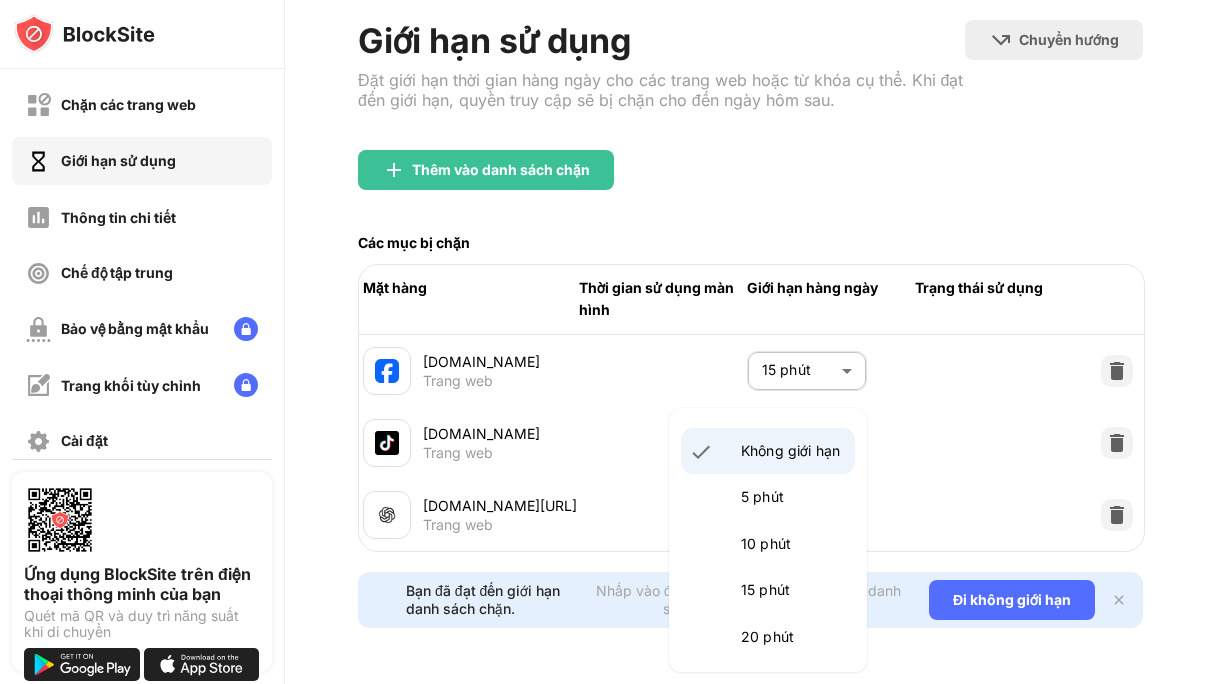 scroll, scrollTop: 48, scrollLeft: 0, axis: vertical 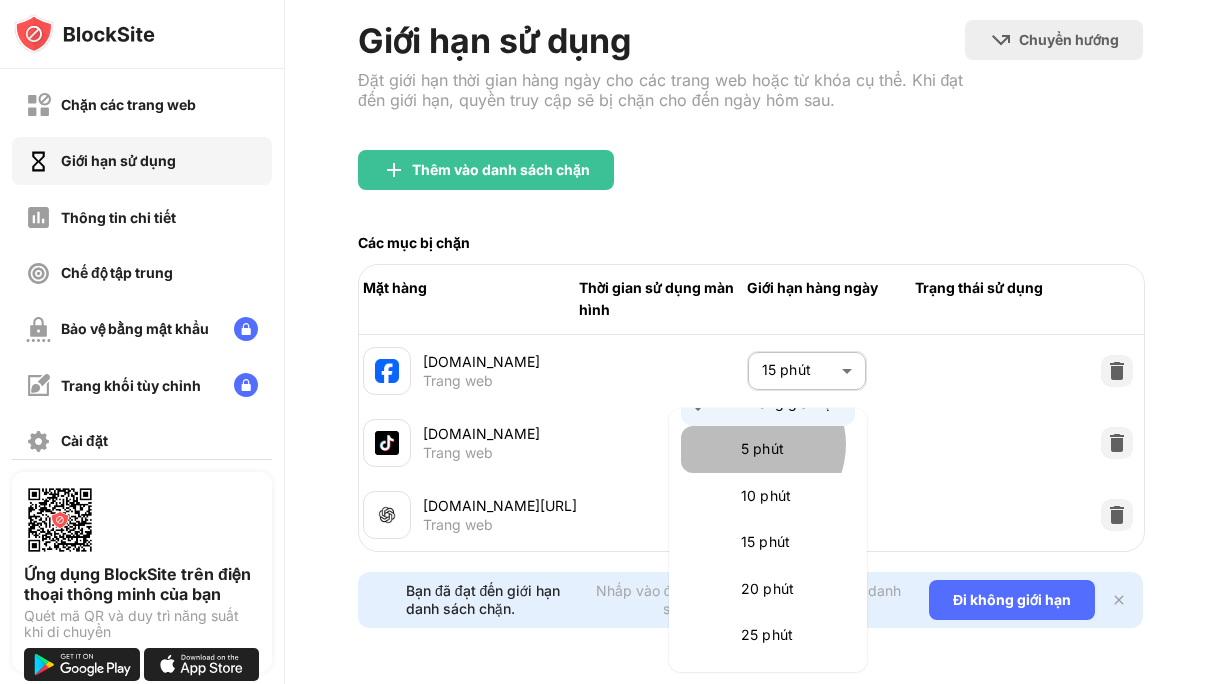 click on "5 phút" at bounding box center (762, 448) 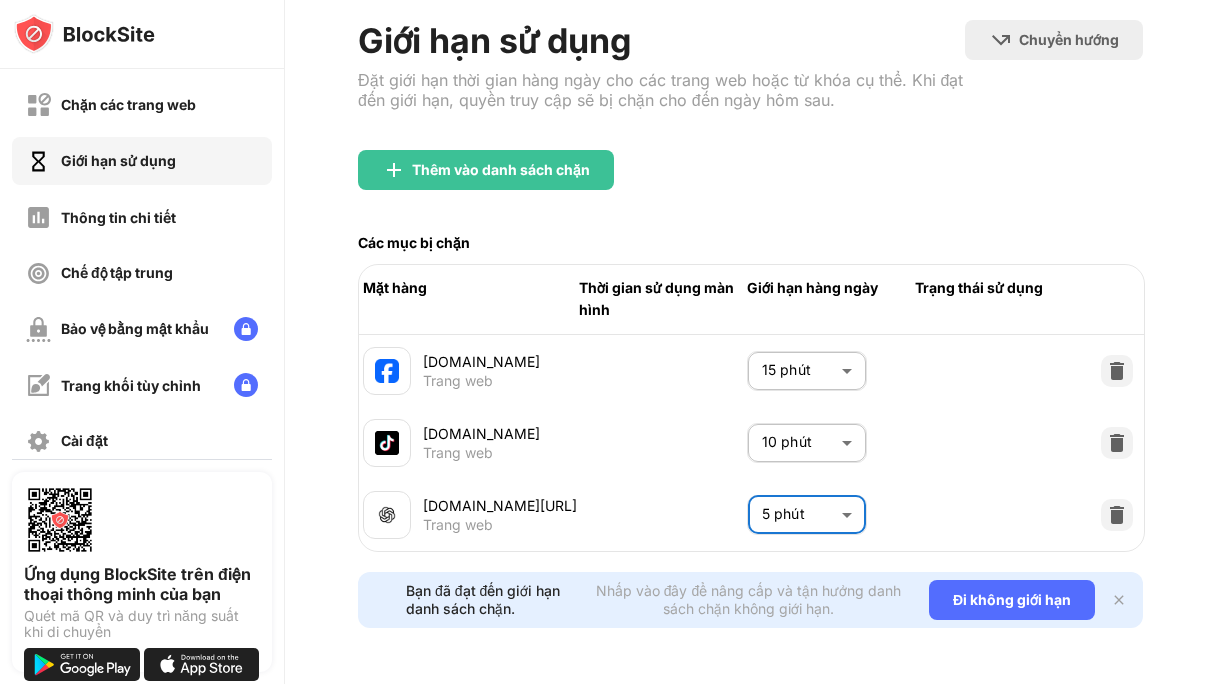 click on "Chặn các trang web Giới hạn sử dụng Thông tin chi tiết Chế độ tập trung Bảo vệ bằng mật khẩu Trang khối tùy chỉnh Cài đặt Về Chặn Đồng bộ với các thiết bị khác Tàn tật Ứng dụng BlockSite trên điện thoại thông minh của bạn Quét mã QR và duy trì năng suất khi di chuyển 75 4 Đinh Đinh Diệu Linh Xem tài khoản Thông tin chi tiết Phần thưởng Phần thưởng Cài đặt Ủng hộ Đăng xuất Giới hạn sử dụng Đặt giới hạn thời gian hàng ngày cho các trang web hoặc từ khóa cụ thể. Khi đạt đến giới hạn, quyền truy cập sẽ bị chặn cho đến ngày hôm sau. Chuyển hướng Chọn một trang web để chuyển hướng đến khi chặn đang hoạt động Thêm vào danh sách chặn Các mục bị chặn Mặt hàng Thời gian sử dụng màn hình Giới hạn hàng ngày Trạng thái sử dụng [DOMAIN_NAME] Trang web 15 phút ** ​ [DOMAIN_NAME] Trang web ** ​" at bounding box center [608, 342] 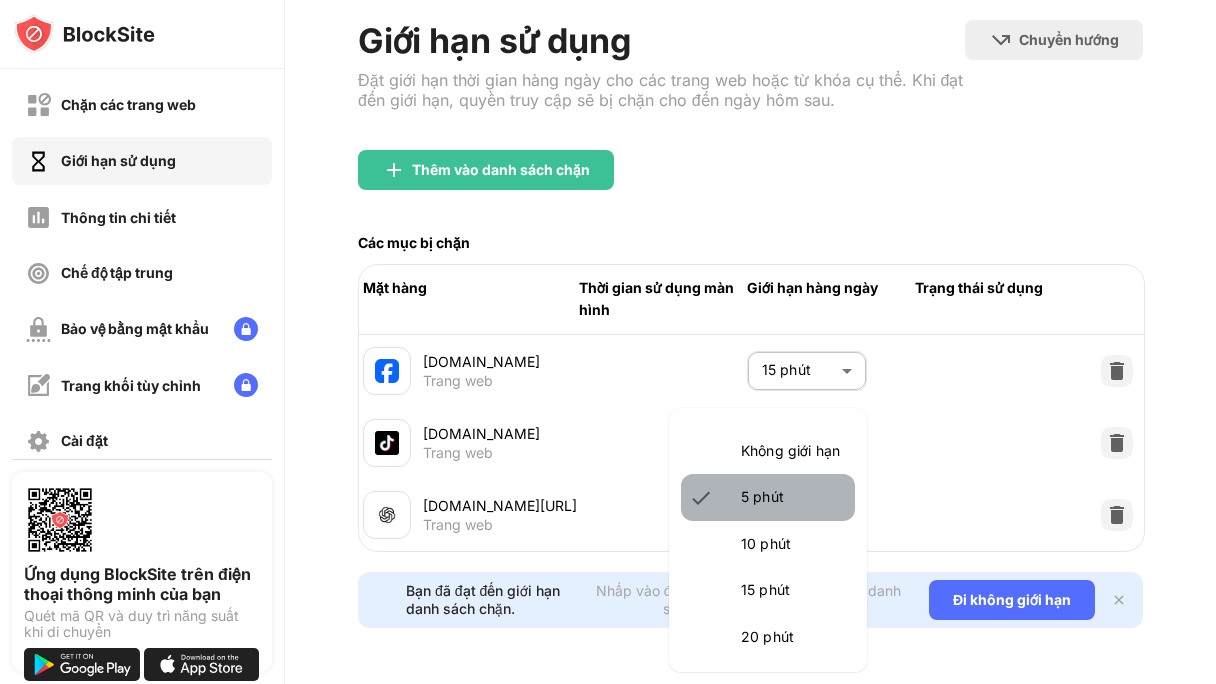click on "5 phút" at bounding box center (792, 497) 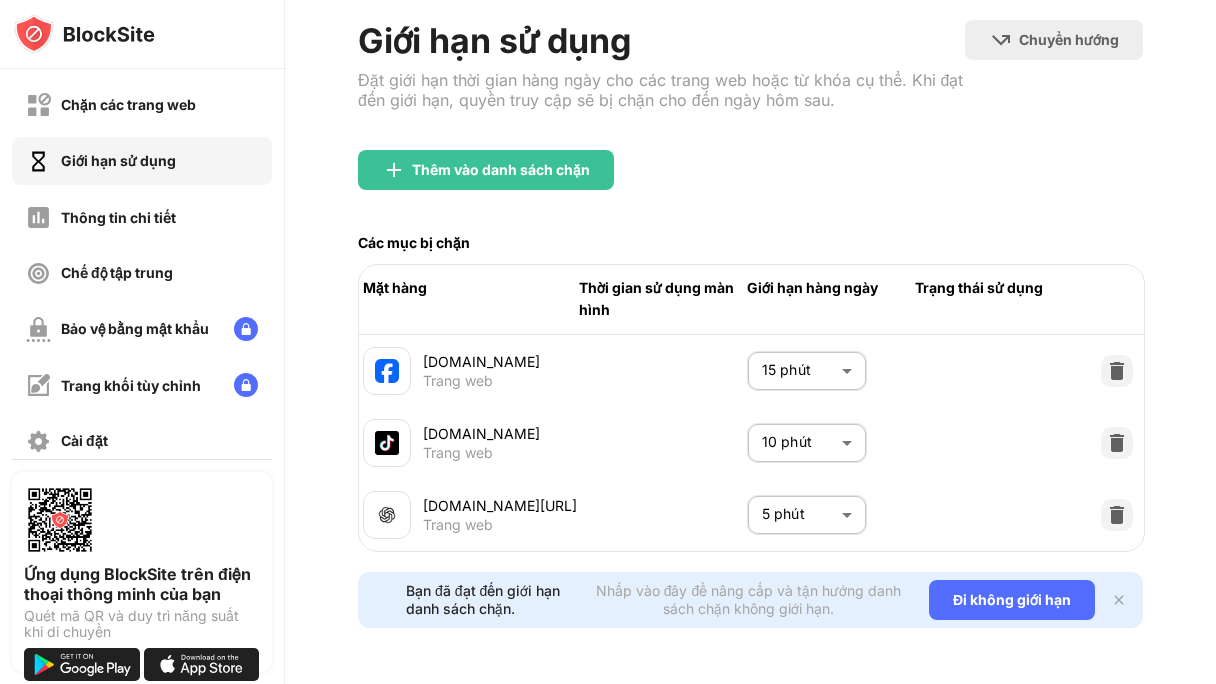 click at bounding box center (1119, 600) 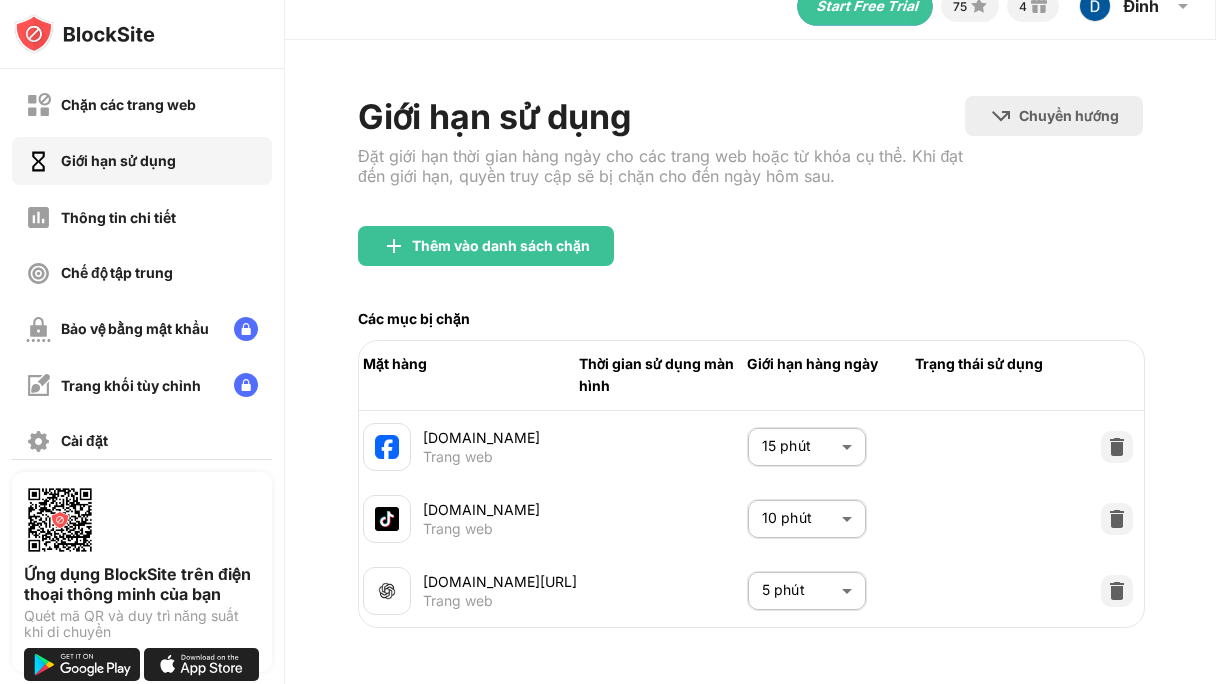 scroll, scrollTop: 48, scrollLeft: 0, axis: vertical 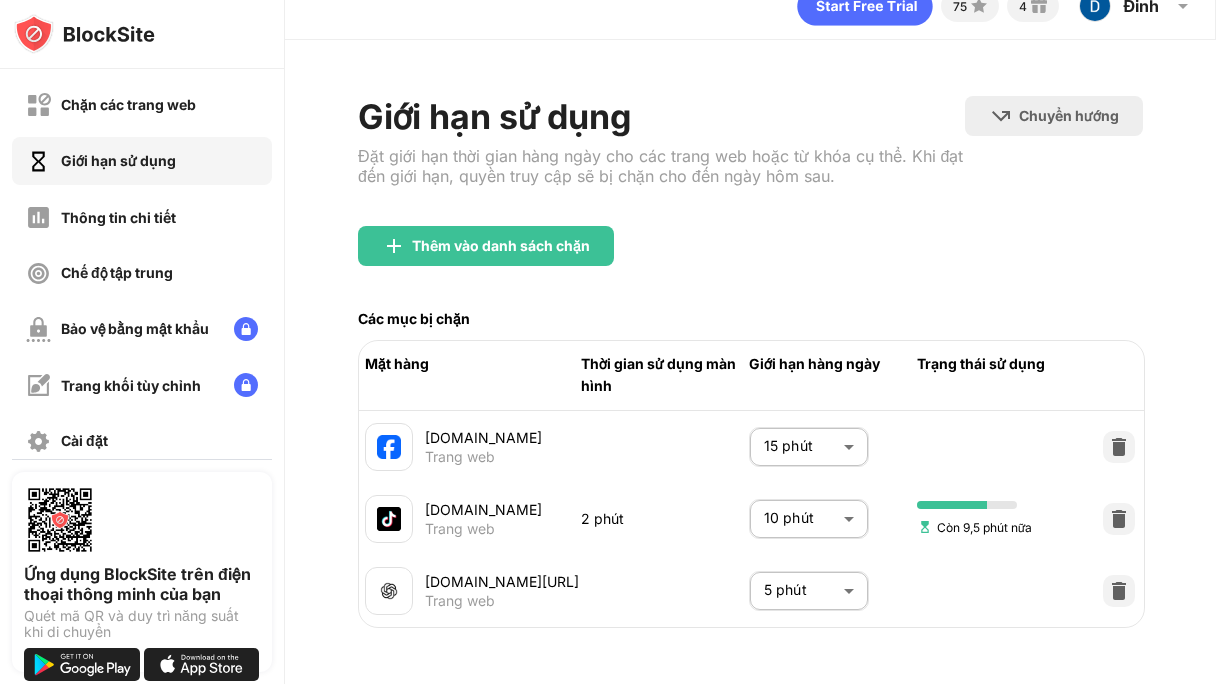 click on "[DOMAIN_NAME][URL]" at bounding box center (502, 581) 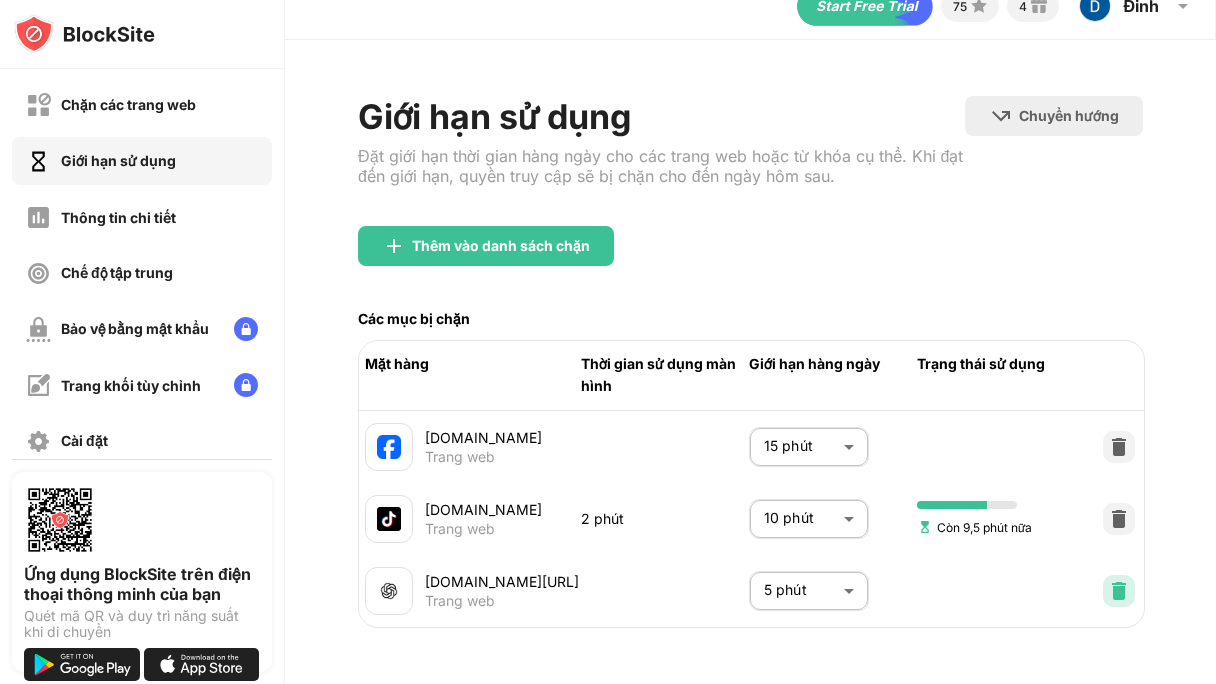 click at bounding box center [1119, 591] 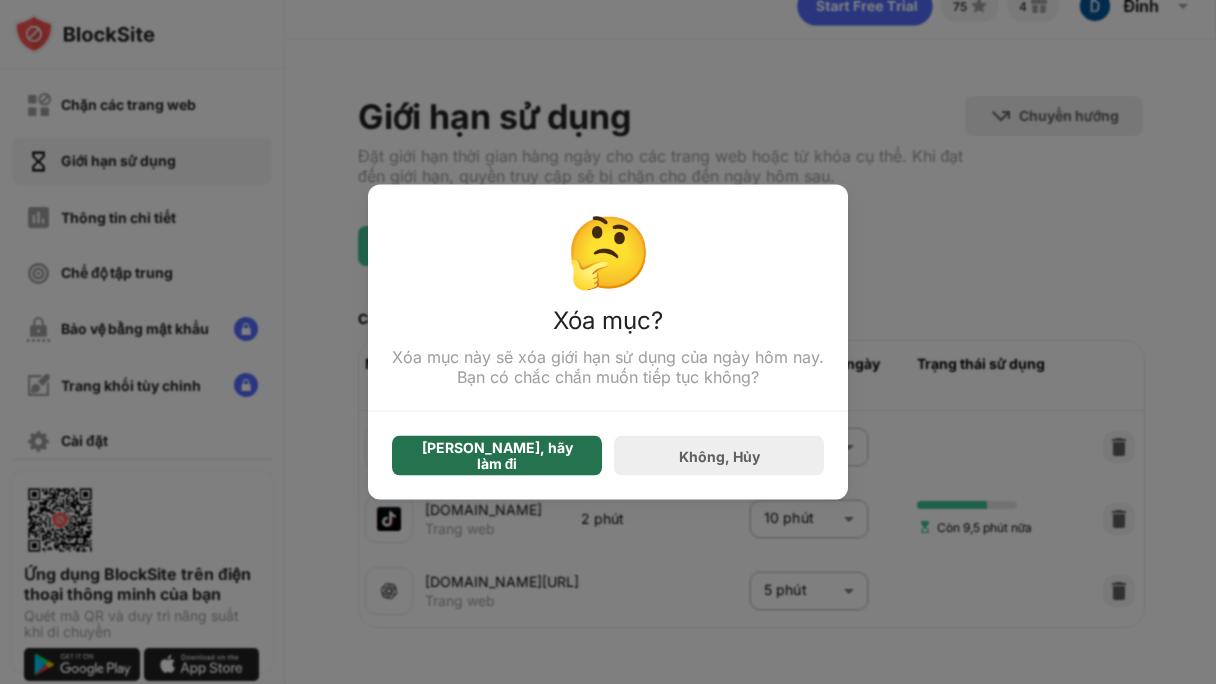 click on "[PERSON_NAME], hãy làm đi" at bounding box center [497, 455] 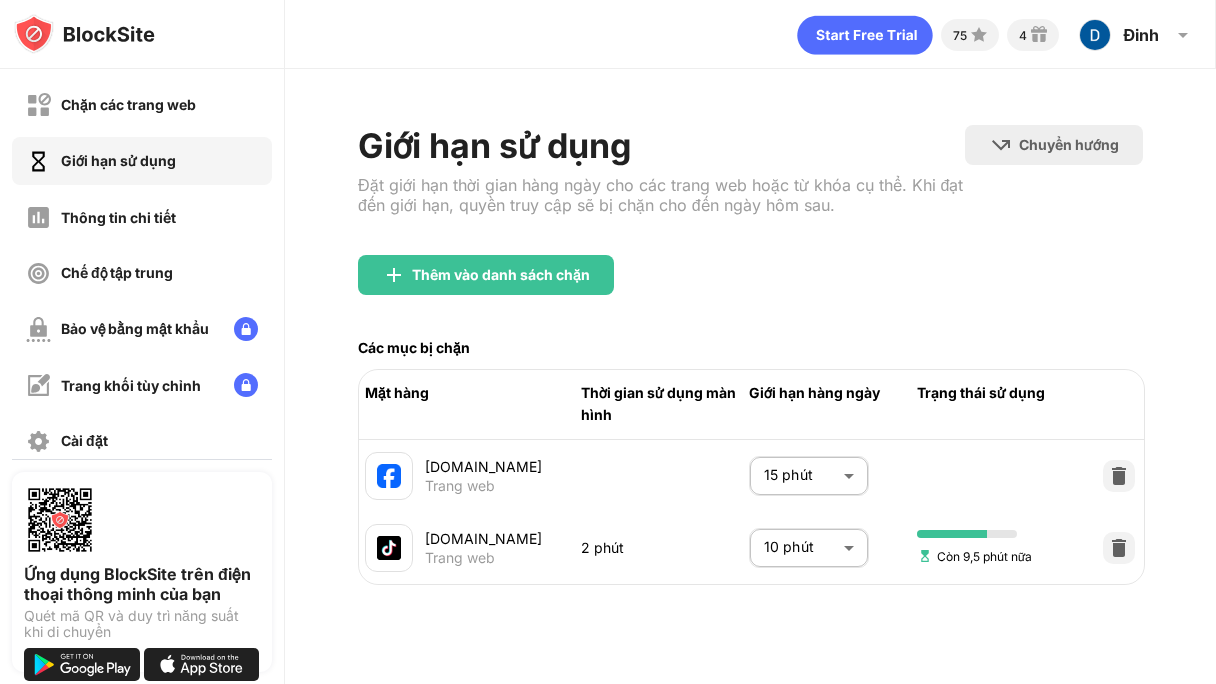 scroll, scrollTop: 0, scrollLeft: 0, axis: both 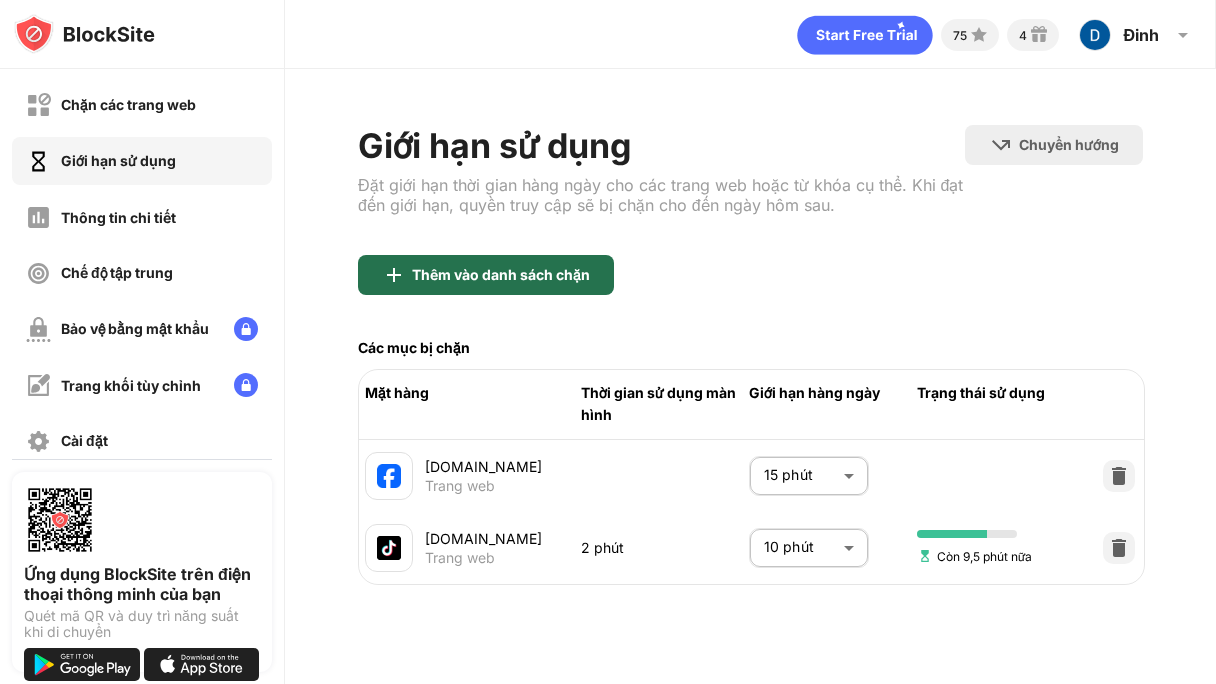click on "Thêm vào danh sách chặn" at bounding box center [501, 274] 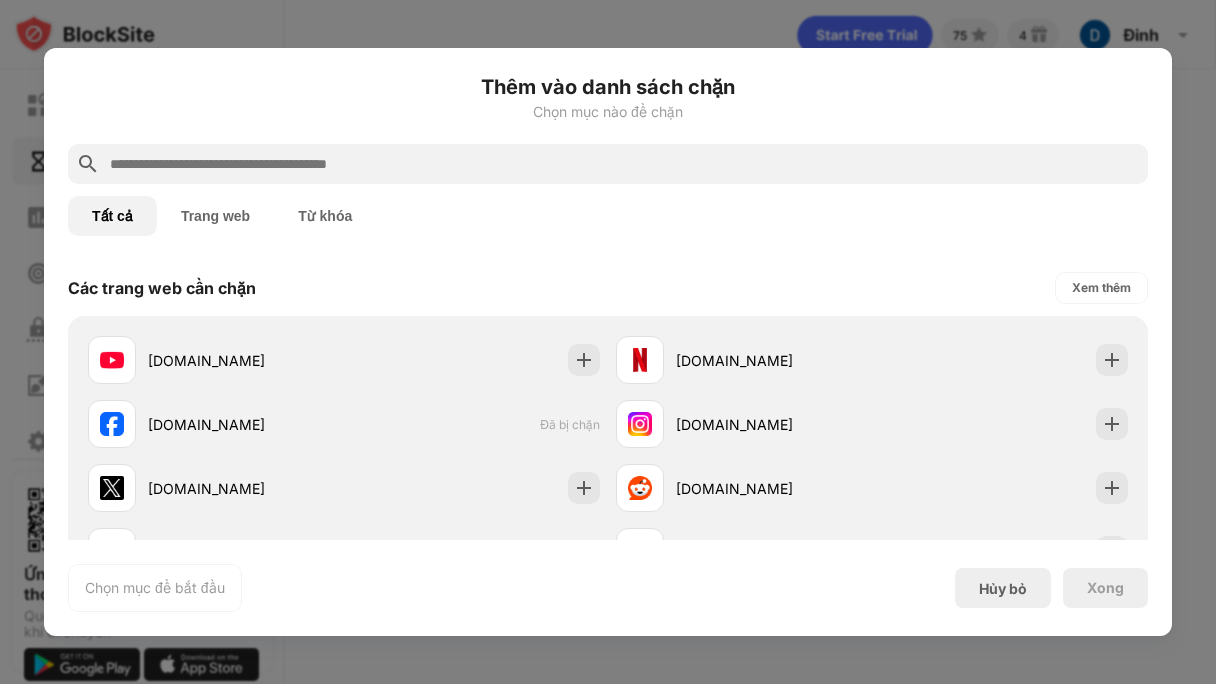 click on "Trang web" at bounding box center (215, 216) 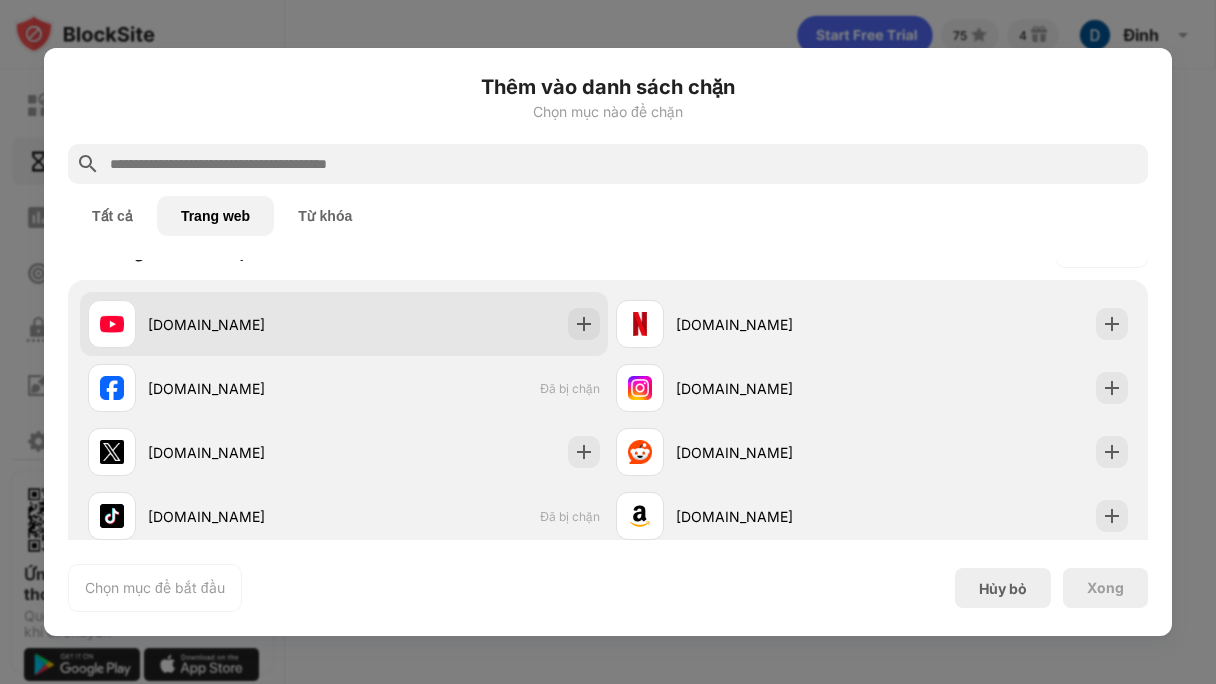 scroll, scrollTop: 28, scrollLeft: 0, axis: vertical 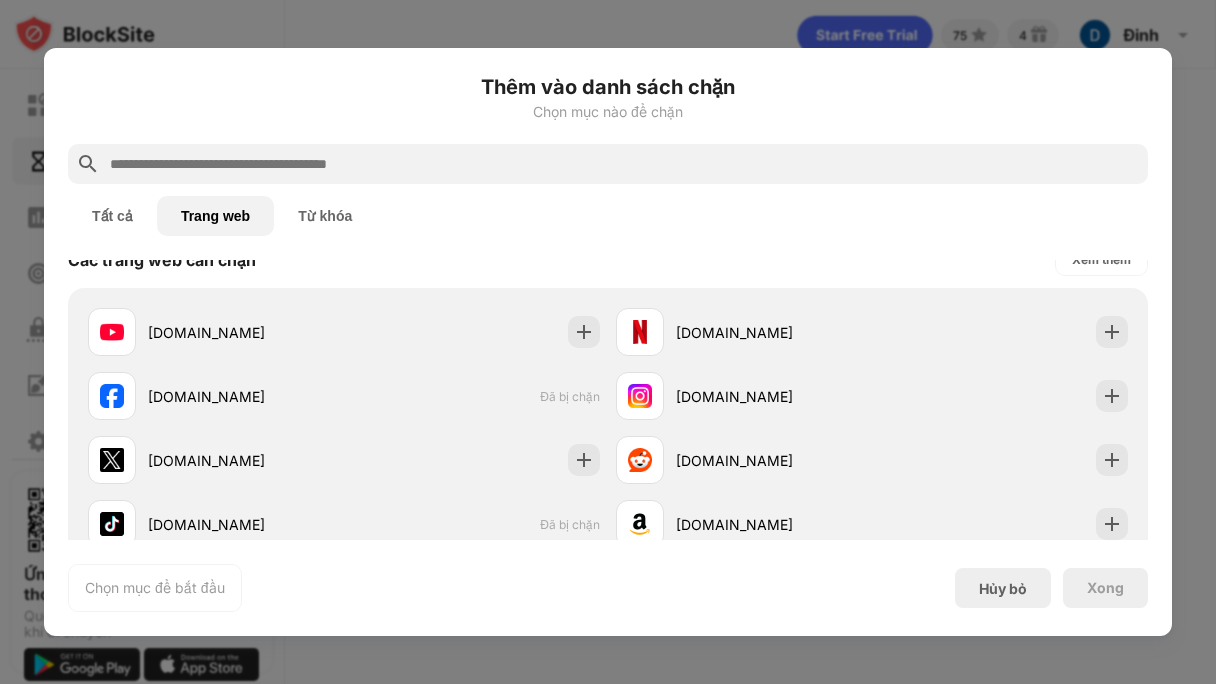 click at bounding box center (624, 164) 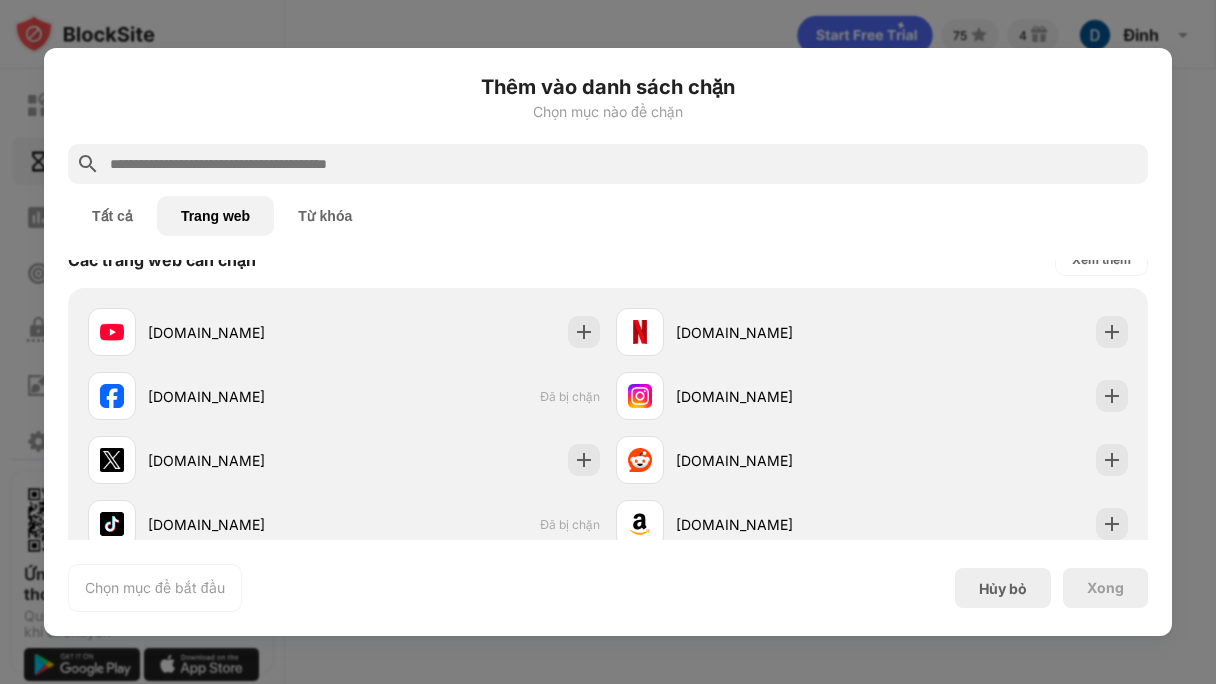 paste on "**********" 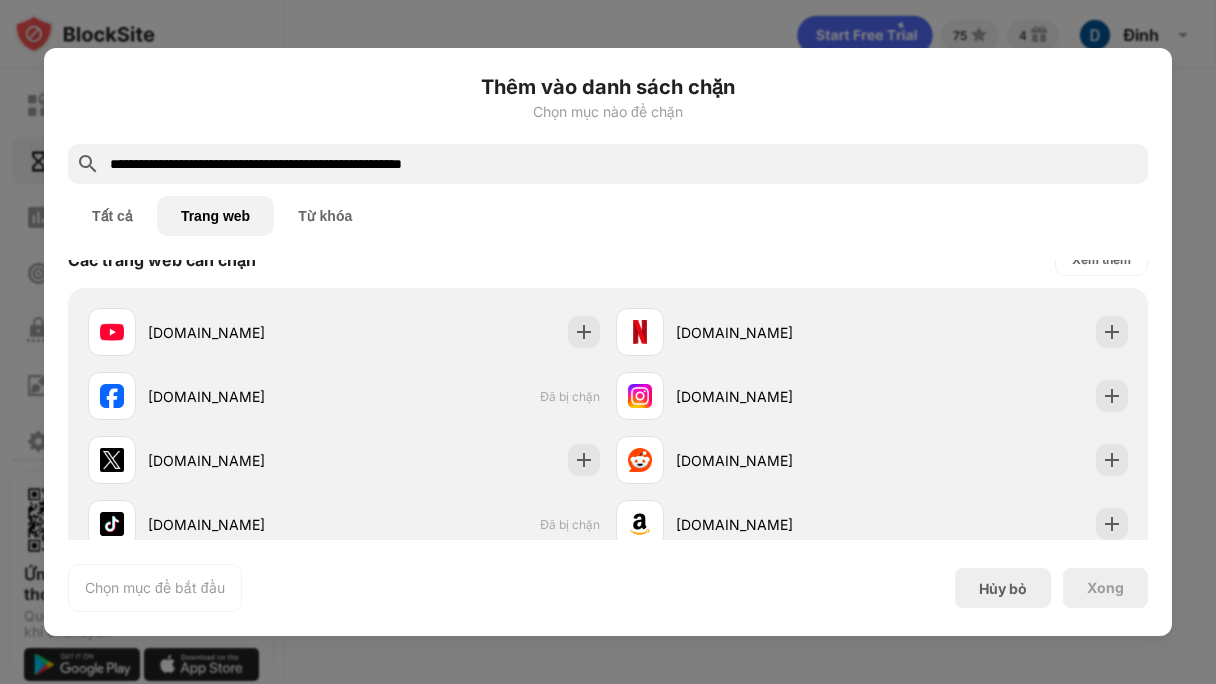 scroll, scrollTop: 0, scrollLeft: 0, axis: both 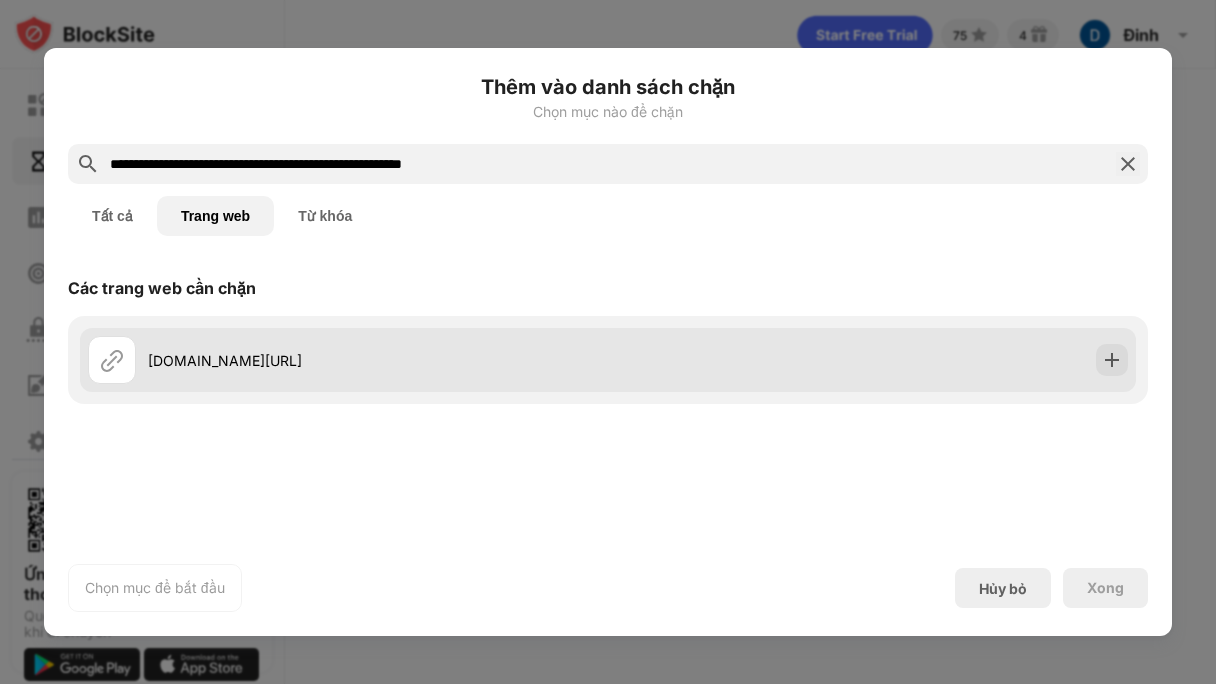 type on "**********" 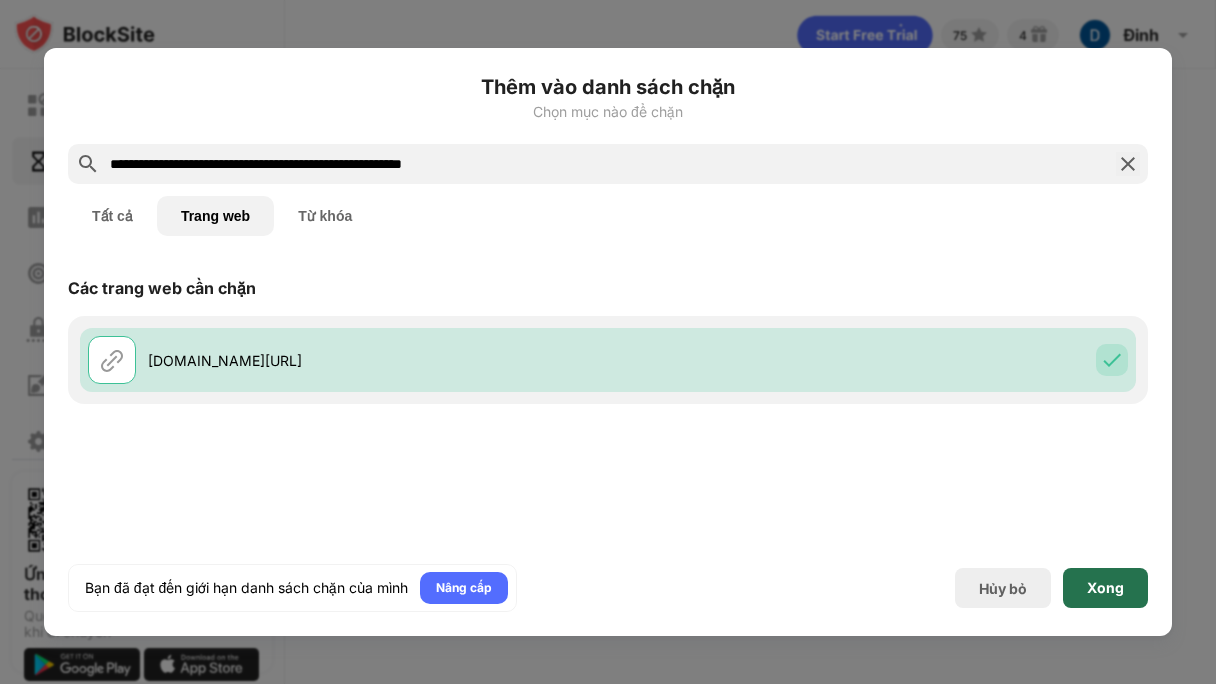click on "Xong" at bounding box center (1105, 587) 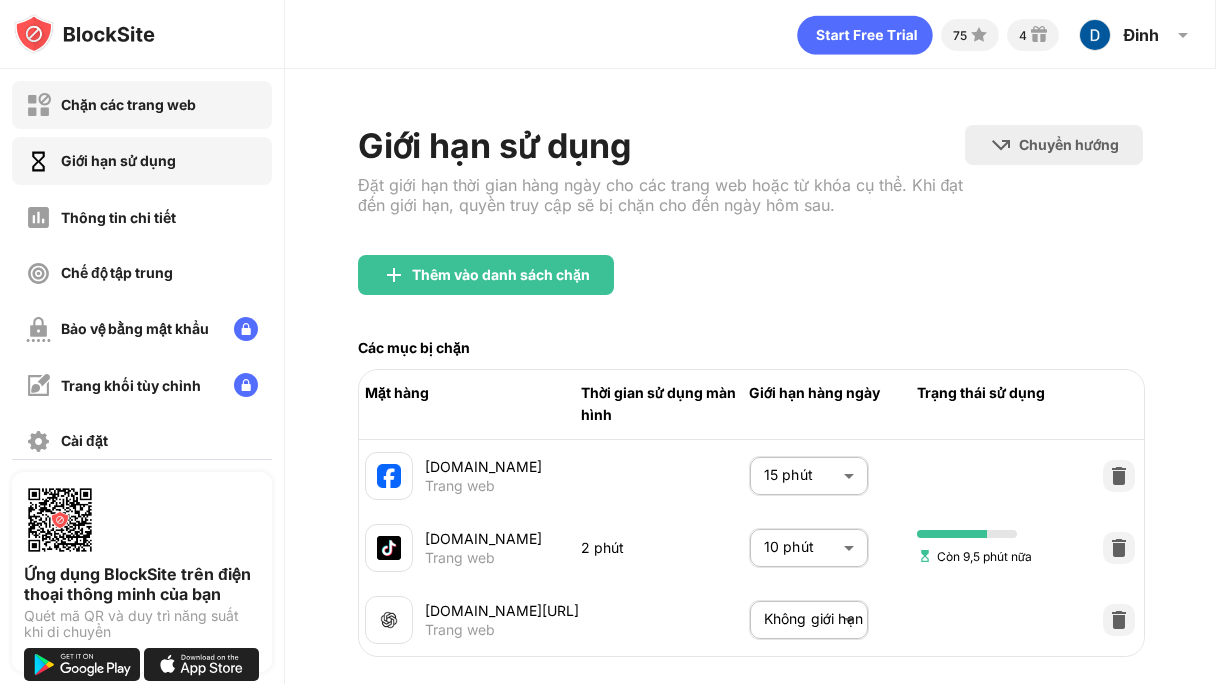 click on "Chặn các trang web" at bounding box center (111, 105) 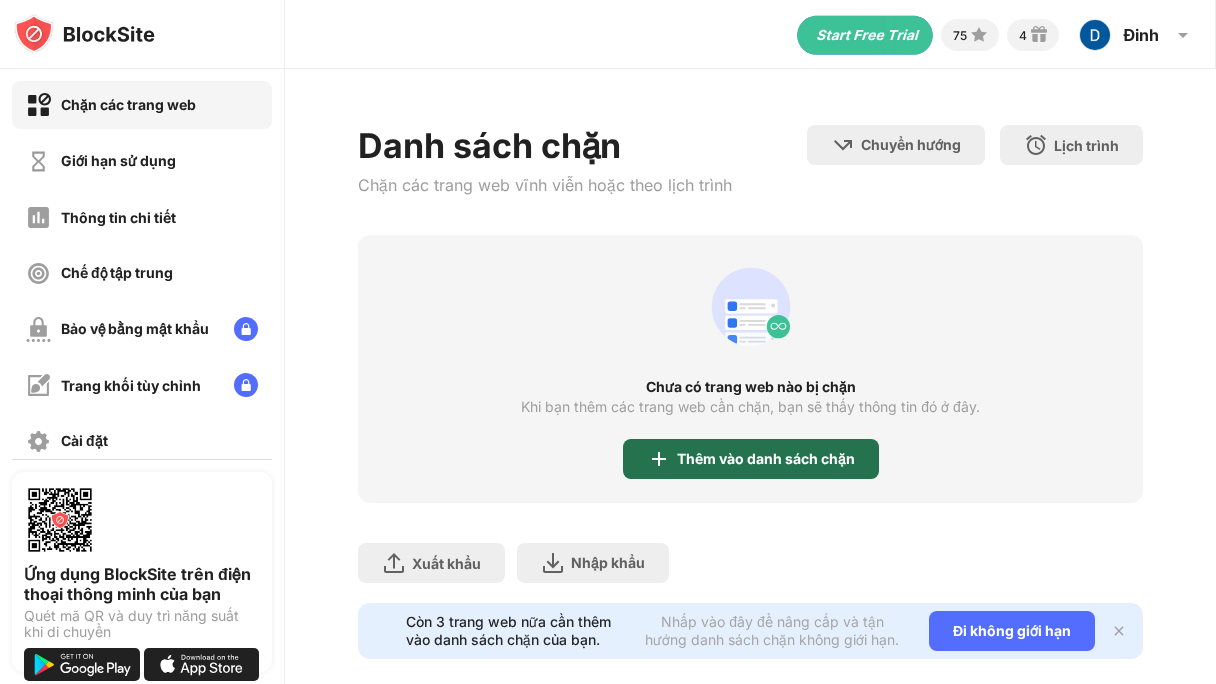 click on "Thêm vào danh sách chặn" at bounding box center (766, 458) 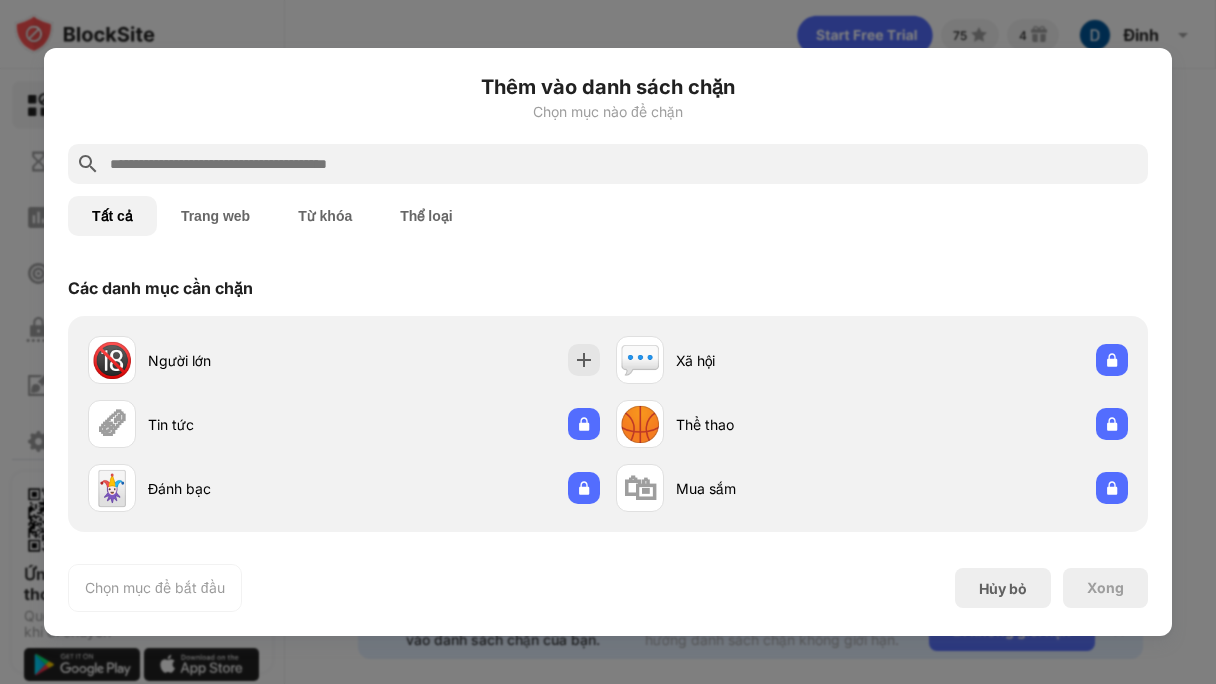 click at bounding box center [624, 164] 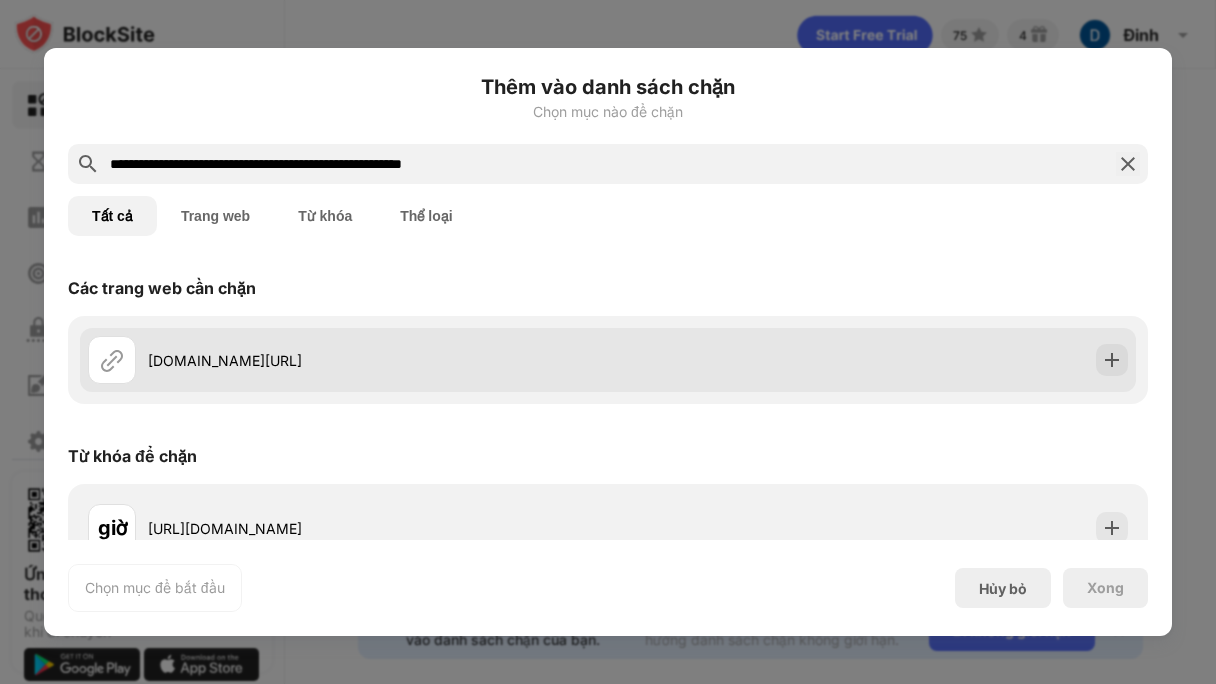 type on "**********" 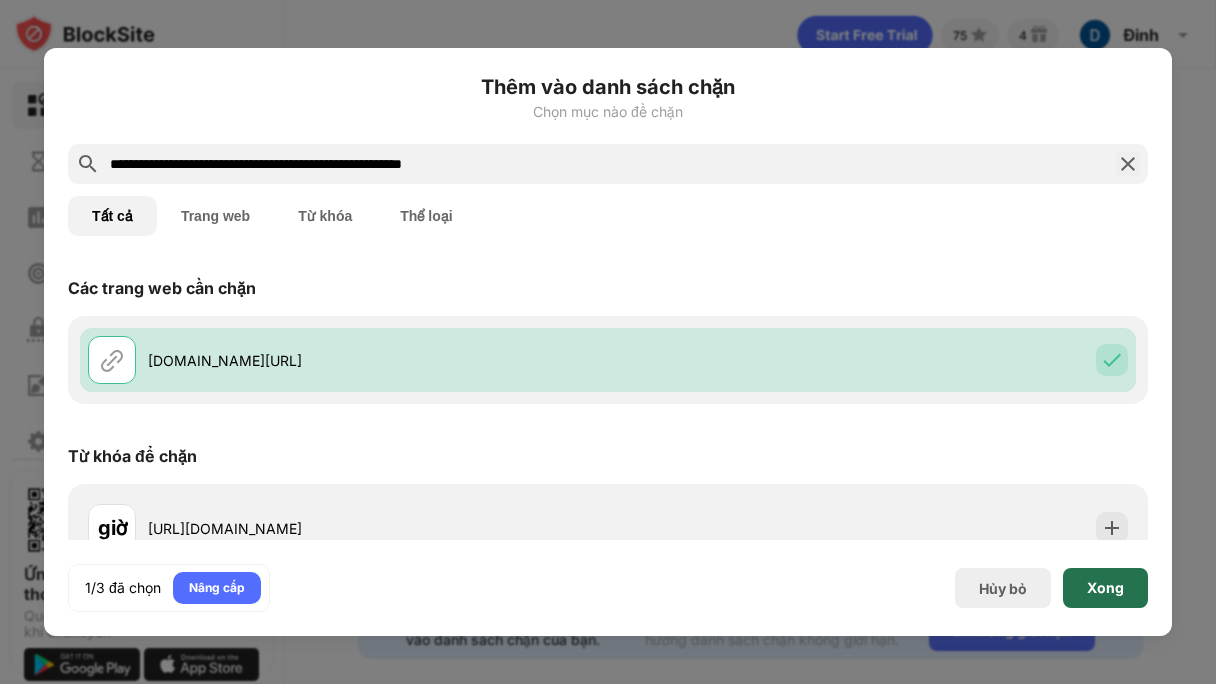 click on "Xong" at bounding box center (1105, 587) 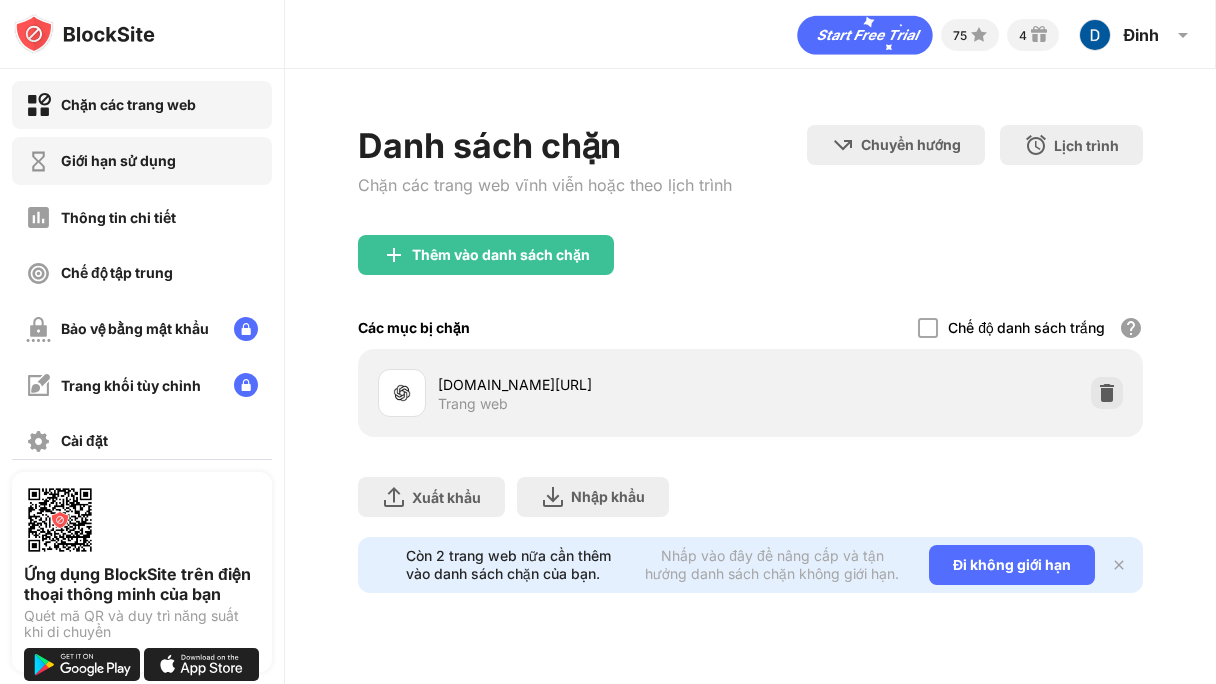 click on "Giới hạn sử dụng" at bounding box center (142, 161) 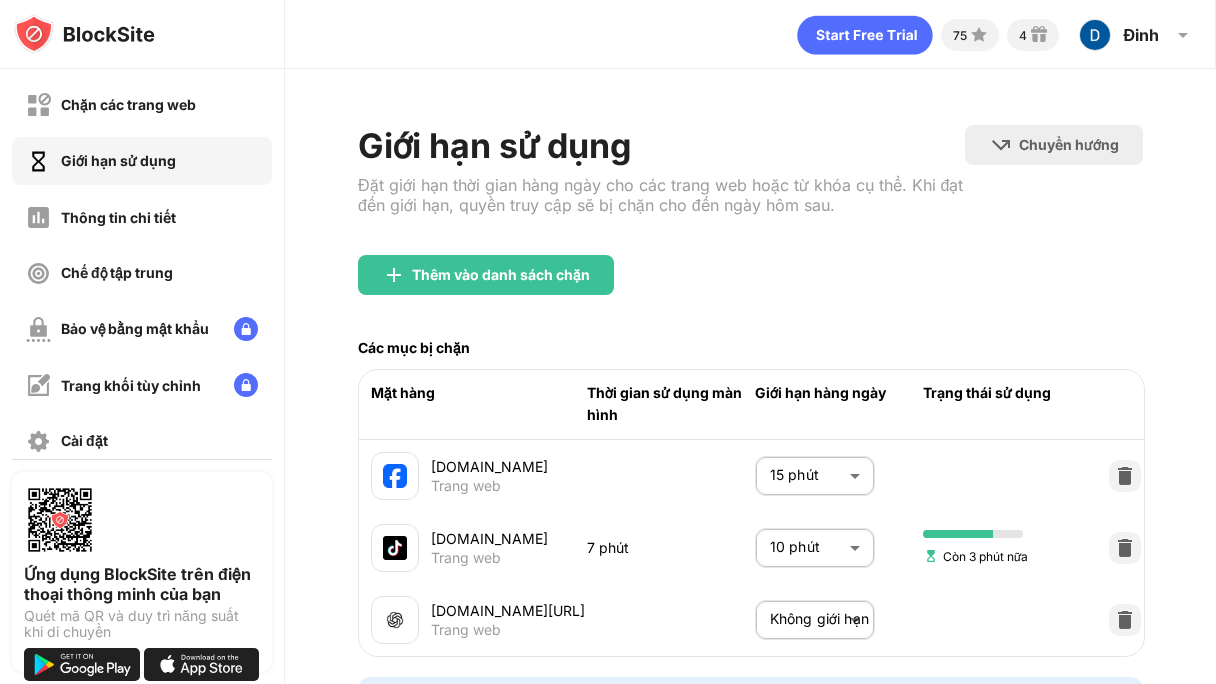 scroll, scrollTop: 124, scrollLeft: 0, axis: vertical 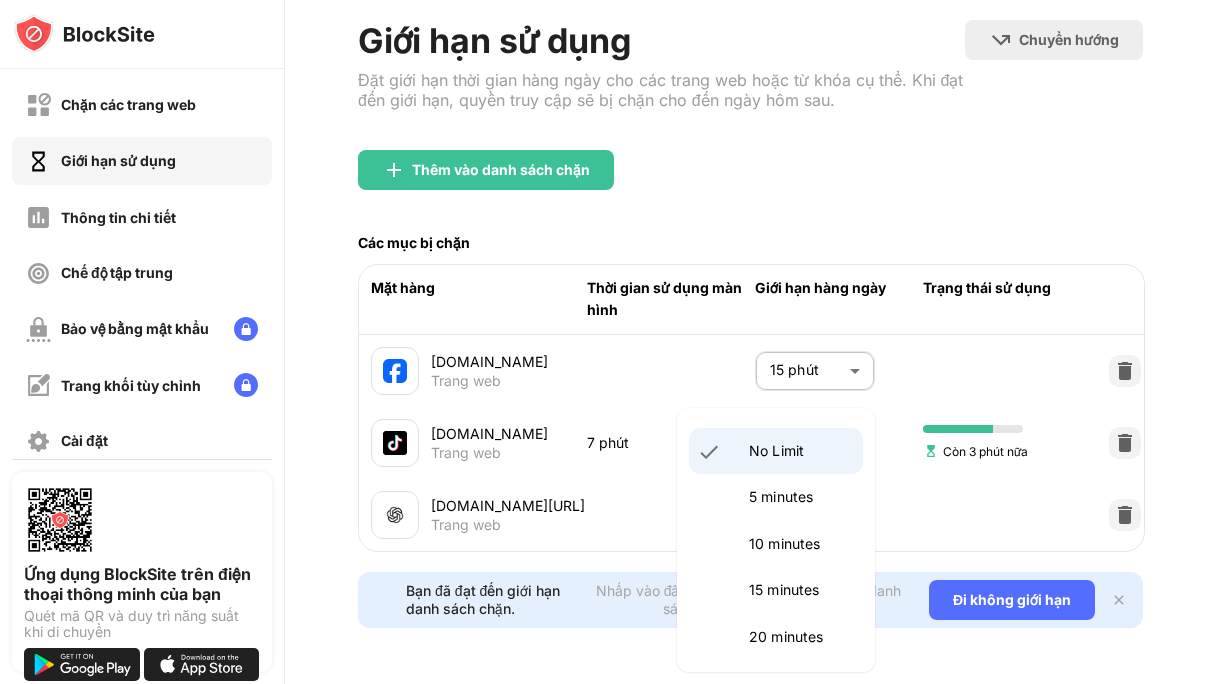 click on "Chặn các trang web Giới hạn sử dụng Thông tin chi tiết Chế độ tập trung Bảo vệ bằng mật khẩu Trang khối tùy chỉnh Cài đặt Về Chặn Đồng bộ với các thiết bị khác Tàn tật Ứng dụng BlockSite trên điện thoại thông minh của bạn Quét mã QR và duy trì năng suất khi di chuyển 75 4 Đinh Đinh Diệu Linh Xem tài khoản Thông tin chi tiết Phần thưởng Phần thưởng Cài đặt Ủng hộ Đăng xuất Giới hạn sử dụng Đặt giới hạn thời gian hàng ngày cho các trang web hoặc từ khóa cụ thể. Khi đạt đến giới hạn, quyền truy cập sẽ bị chặn cho đến ngày hôm sau. Chuyển hướng Chọn một trang web để chuyển hướng đến khi chặn đang hoạt động Thêm vào danh sách chặn Các mục bị chặn Mặt hàng Thời gian sử dụng màn hình Giới hạn hàng ngày Trạng thái sử dụng [DOMAIN_NAME] Trang web 15 phút ** ​ [DOMAIN_NAME] Trang web ** ​" at bounding box center (608, 342) 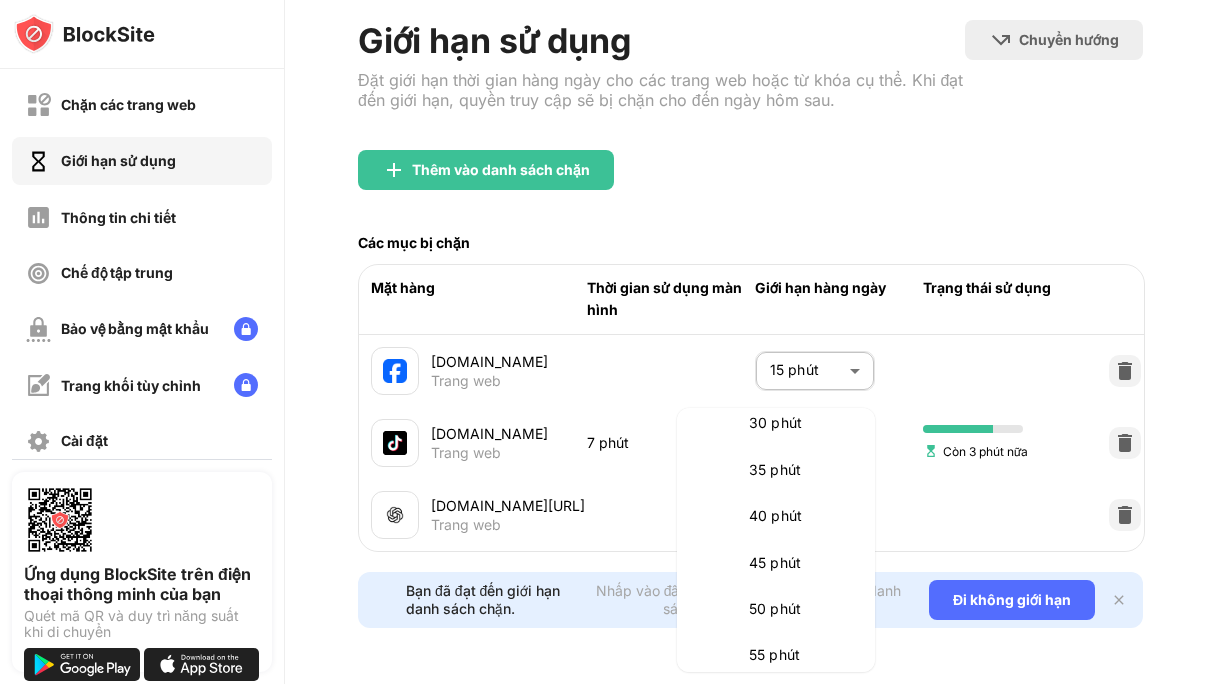 scroll, scrollTop: 299, scrollLeft: 0, axis: vertical 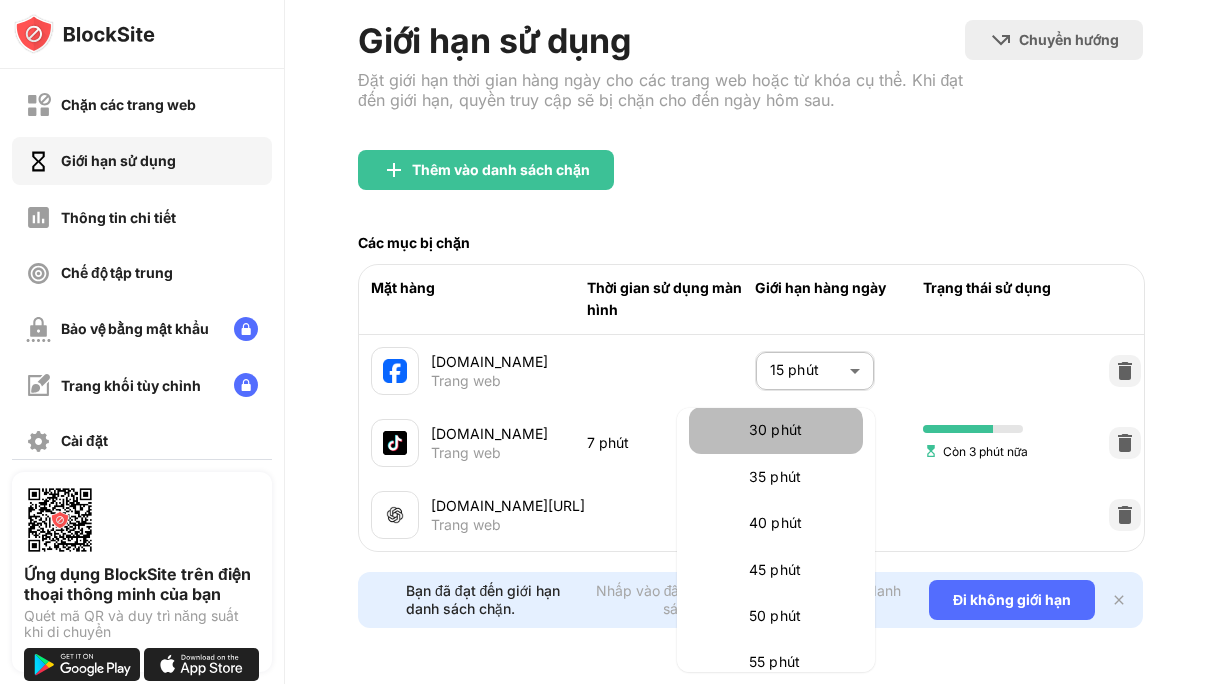 click on "30 phút" at bounding box center [775, 429] 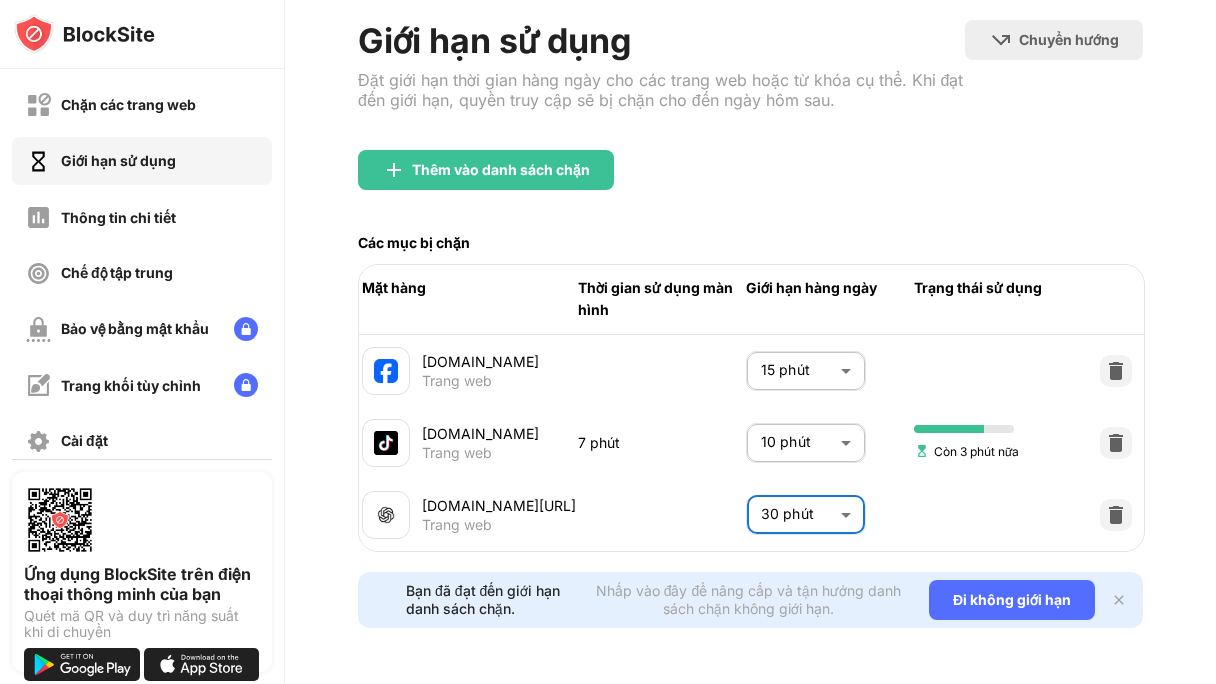 scroll, scrollTop: 0, scrollLeft: 24, axis: horizontal 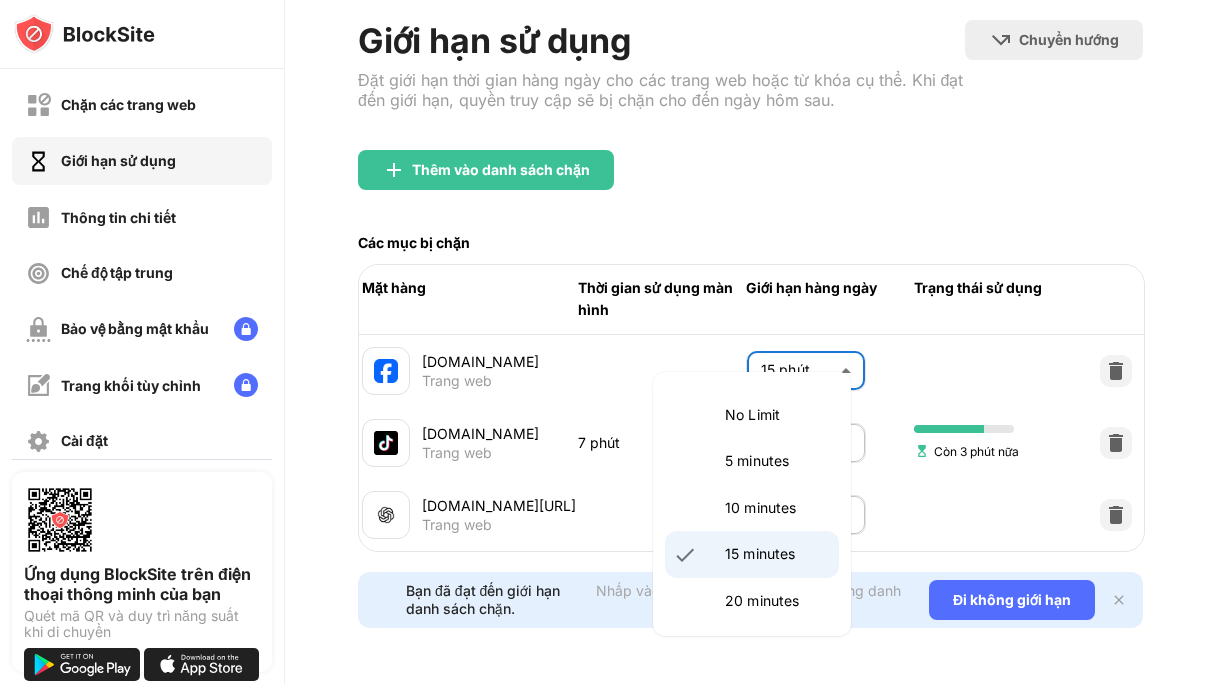 click on "Chặn các trang web Giới hạn sử dụng Thông tin chi tiết Chế độ tập trung Bảo vệ bằng mật khẩu Trang khối tùy chỉnh Cài đặt Về Chặn Đồng bộ với các thiết bị khác Tàn tật Ứng dụng BlockSite trên điện thoại thông minh của bạn Quét mã QR và duy trì năng suất khi di chuyển 75 4 Đinh Đinh Diệu Linh Xem tài khoản Thông tin chi tiết Phần thưởng Phần thưởng Cài đặt Ủng hộ Đăng xuất Giới hạn sử dụng Đặt giới hạn thời gian hàng ngày cho các trang web hoặc từ khóa cụ thể. Khi đạt đến giới hạn, quyền truy cập sẽ bị chặn cho đến ngày hôm sau. Chuyển hướng Chọn một trang web để chuyển hướng đến khi chặn đang hoạt động Thêm vào danh sách chặn Các mục bị chặn Mặt hàng Thời gian sử dụng màn hình Giới hạn hàng ngày Trạng thái sử dụng [DOMAIN_NAME] Trang web 15 phút ** ​ [DOMAIN_NAME] Trang web ** ​" at bounding box center (608, 342) 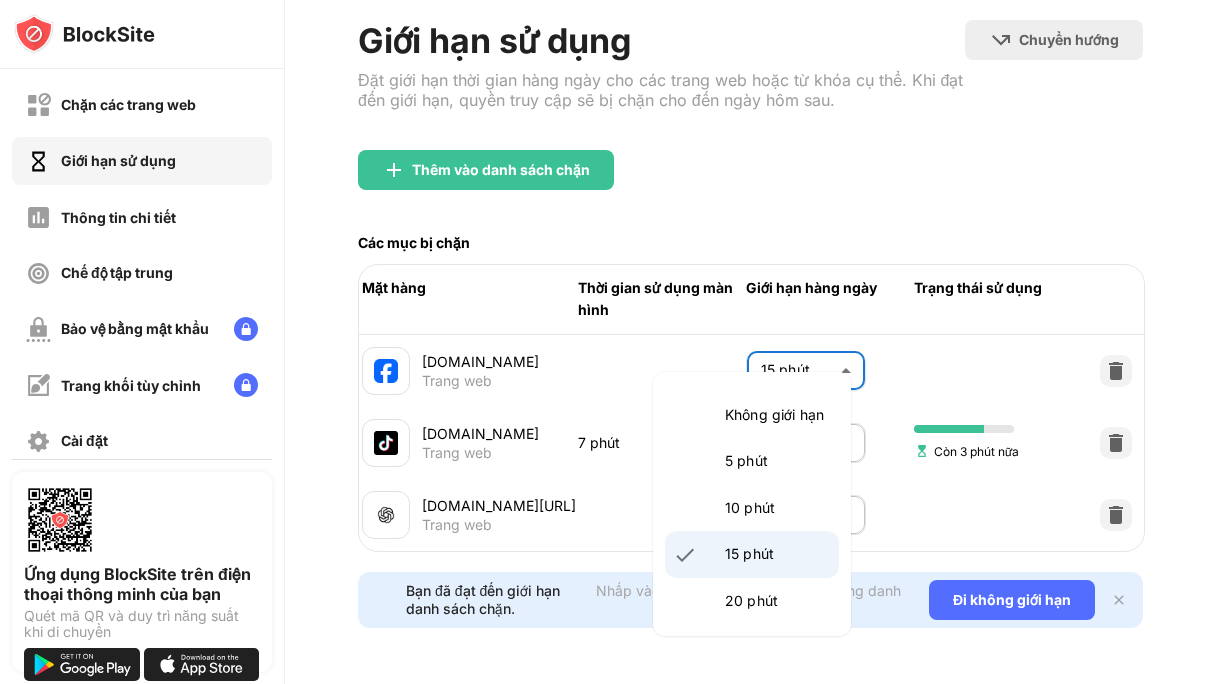click at bounding box center [608, 342] 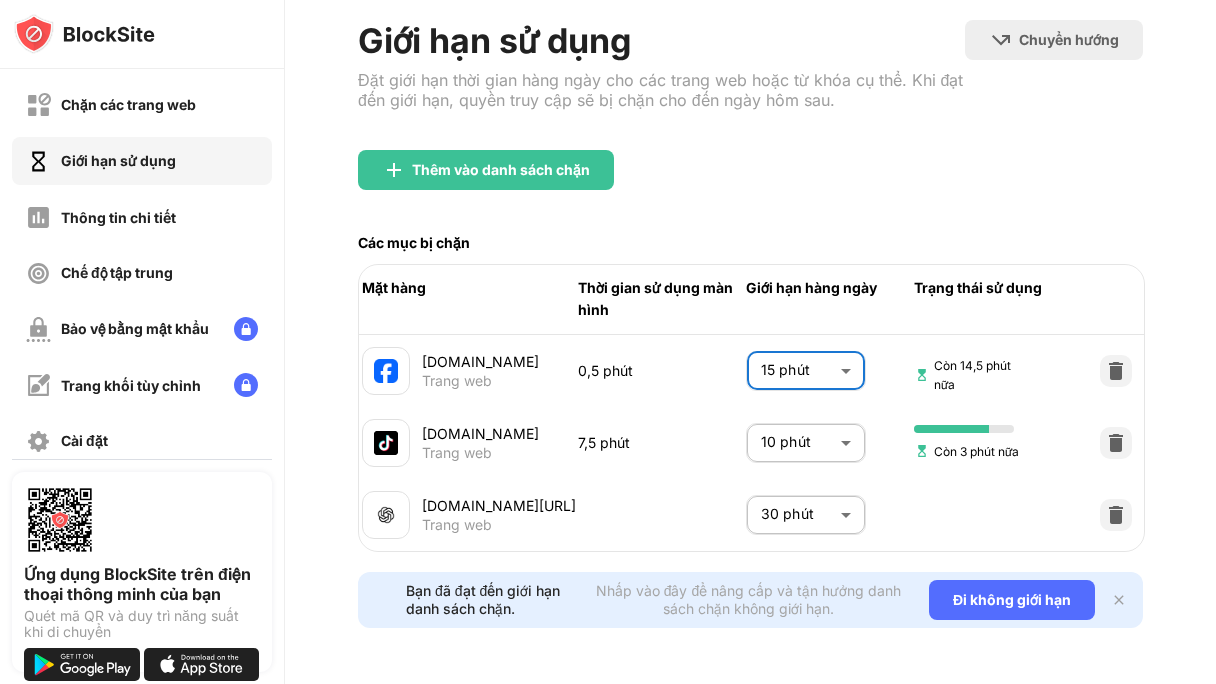 scroll, scrollTop: 124, scrollLeft: 0, axis: vertical 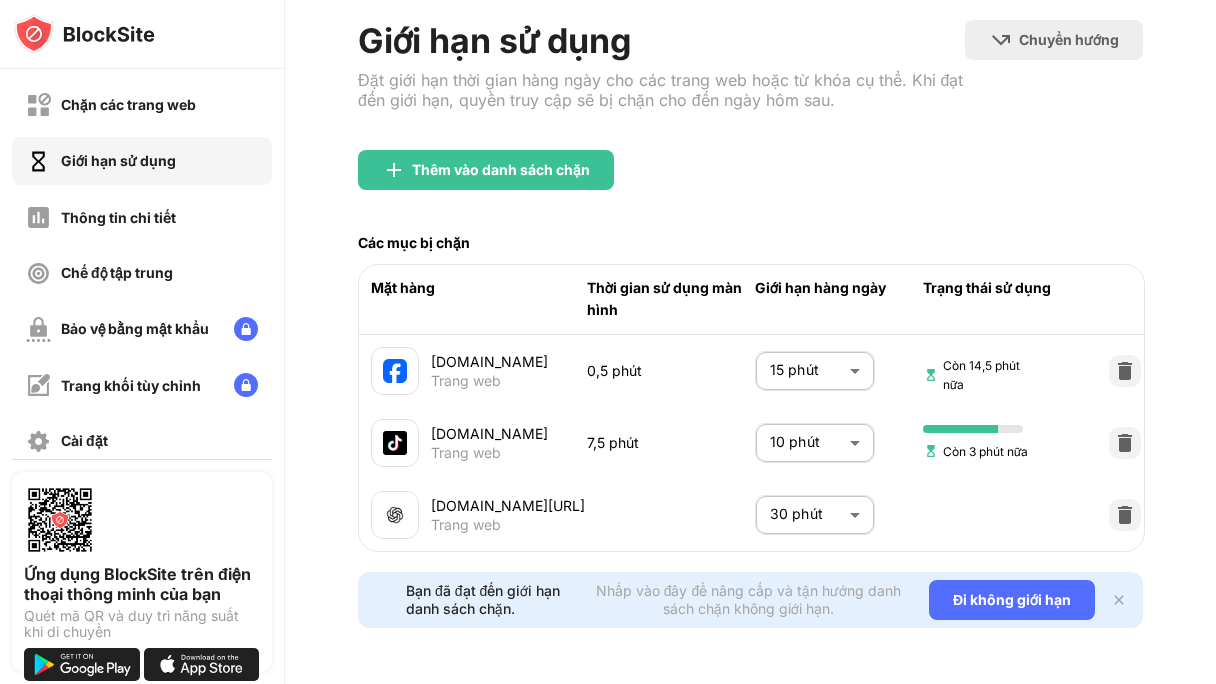 click on "[DOMAIN_NAME][URL] Trang web 30 phút ** ​" at bounding box center [756, 515] 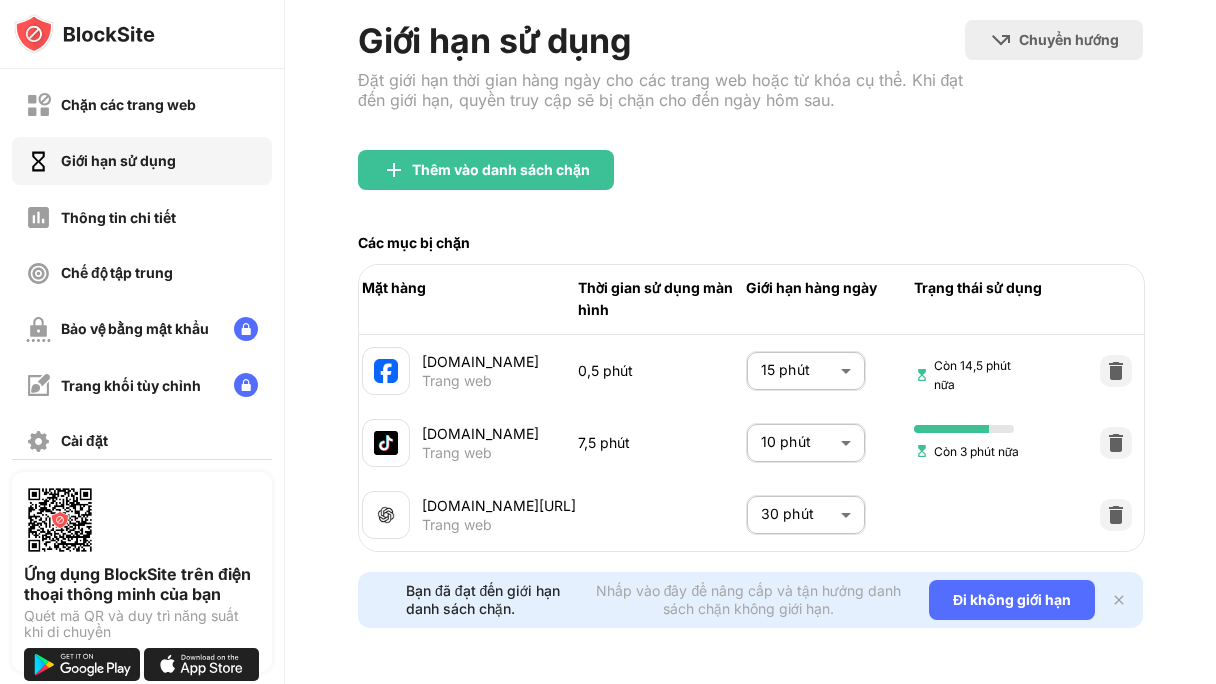 click on "[DOMAIN_NAME][URL]" at bounding box center [499, 505] 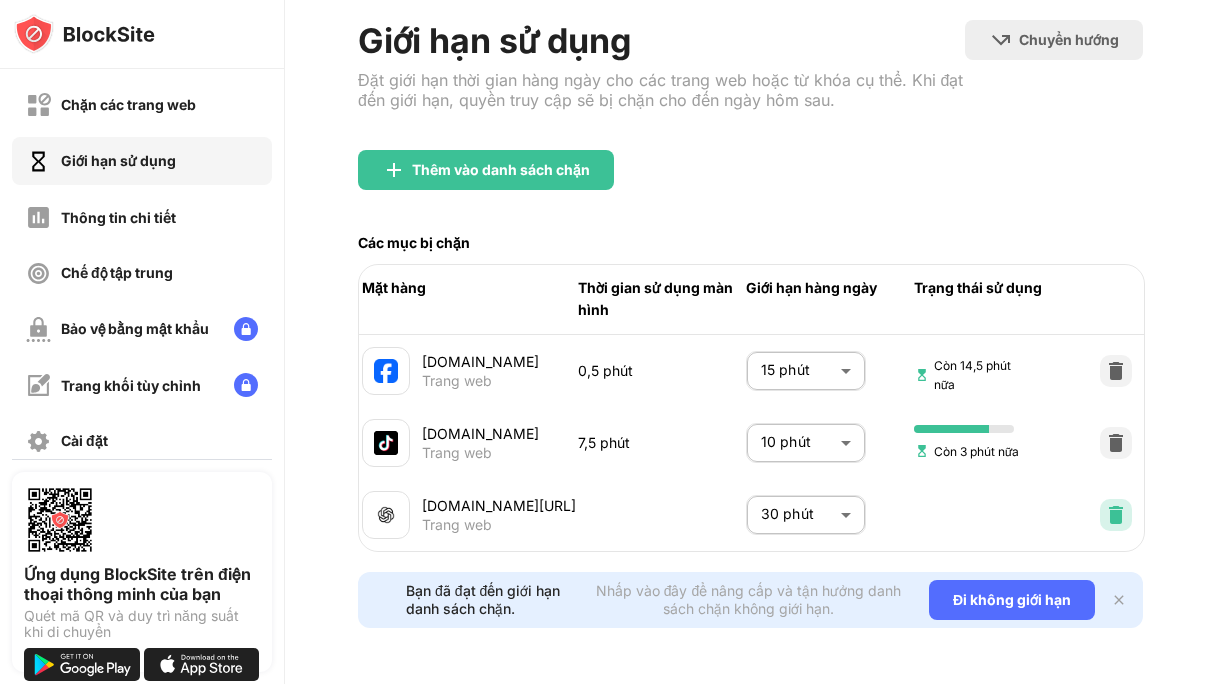 click at bounding box center (1116, 515) 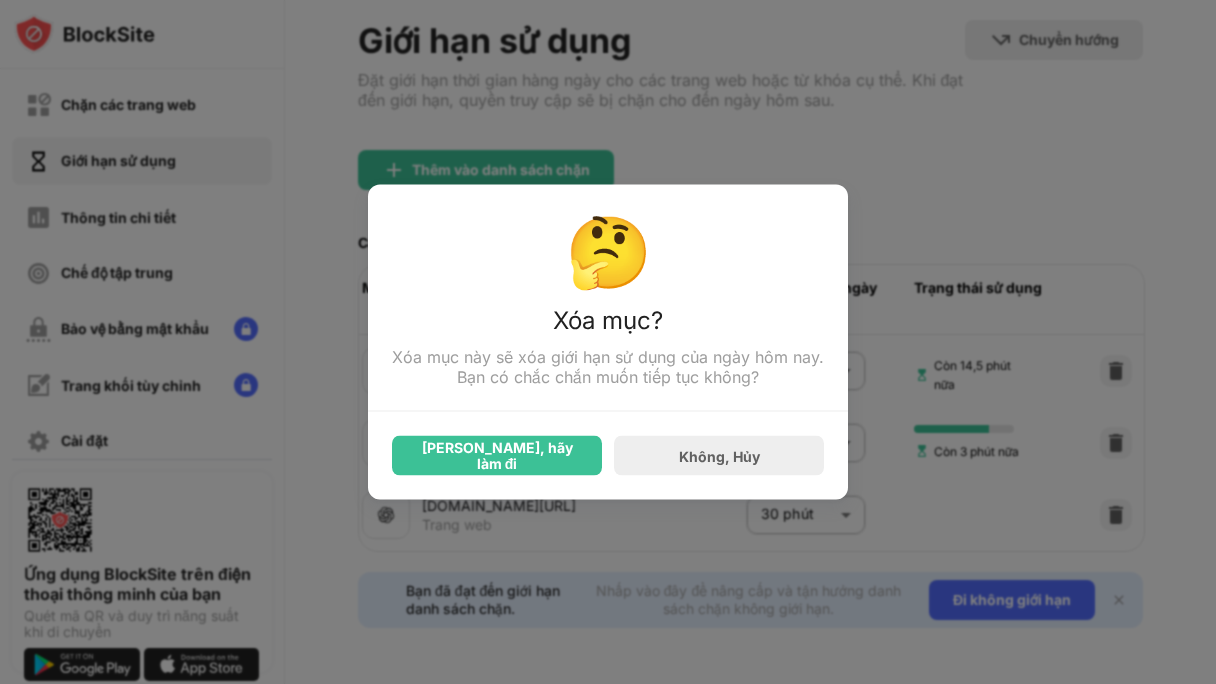 click on "[PERSON_NAME], hãy làm đi" at bounding box center [497, 455] 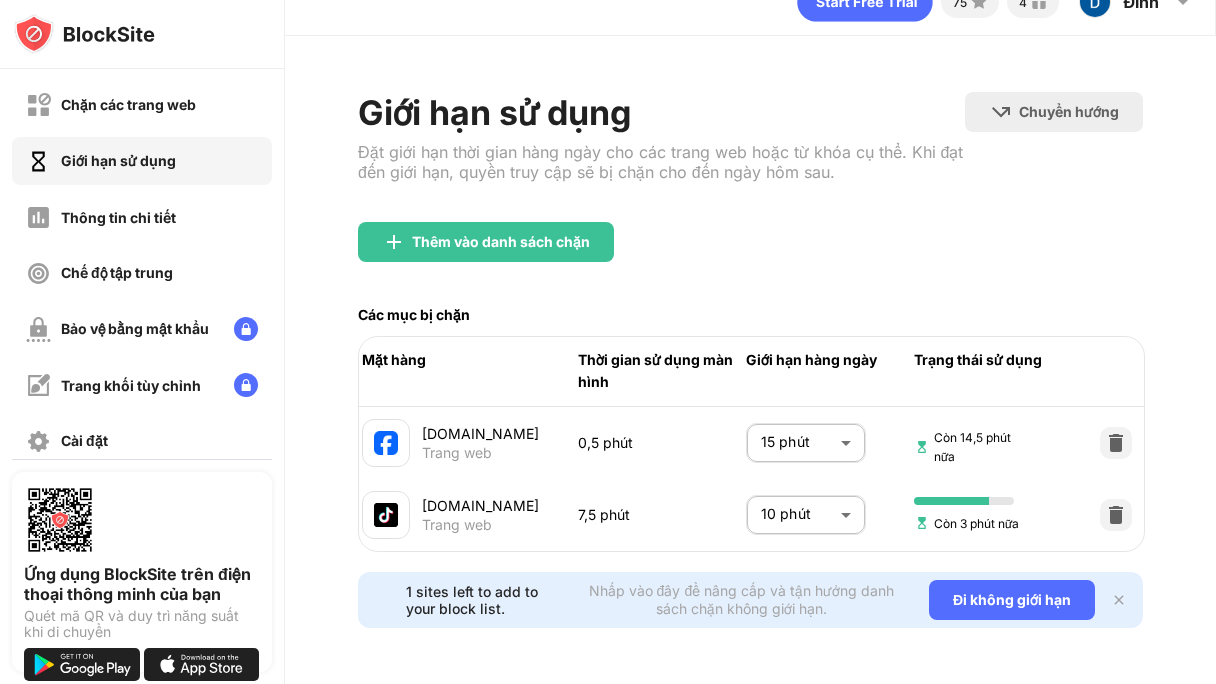 scroll, scrollTop: 52, scrollLeft: 0, axis: vertical 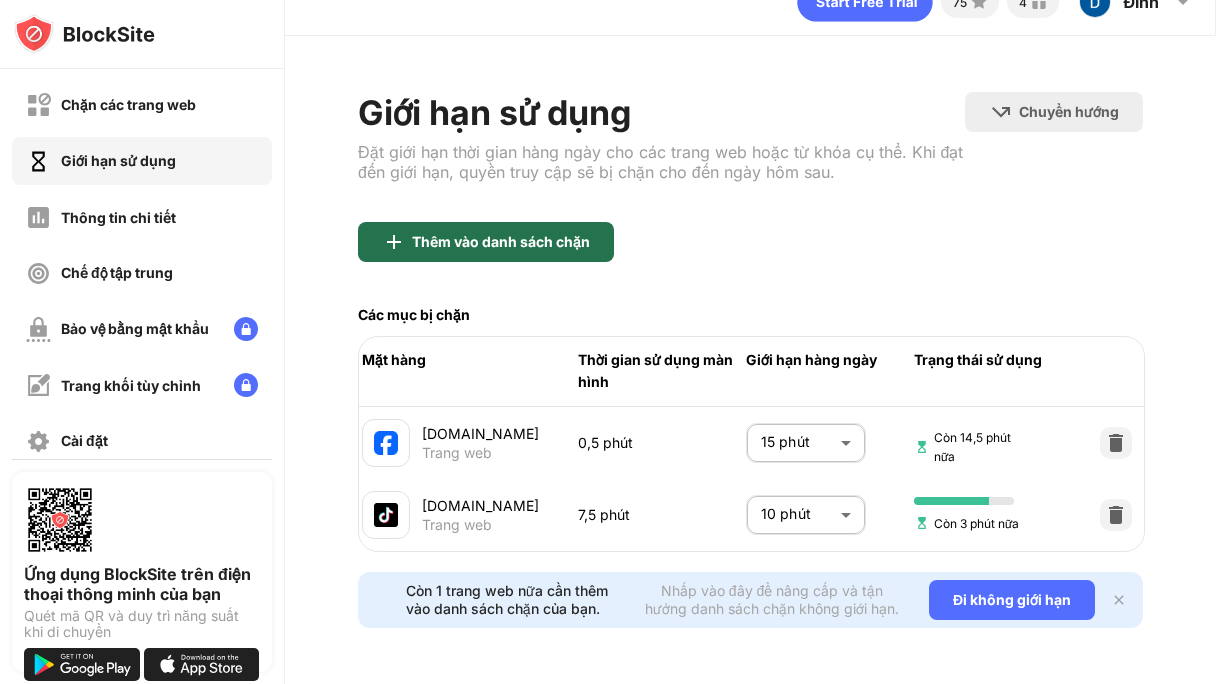 click on "Thêm vào danh sách chặn" at bounding box center (501, 241) 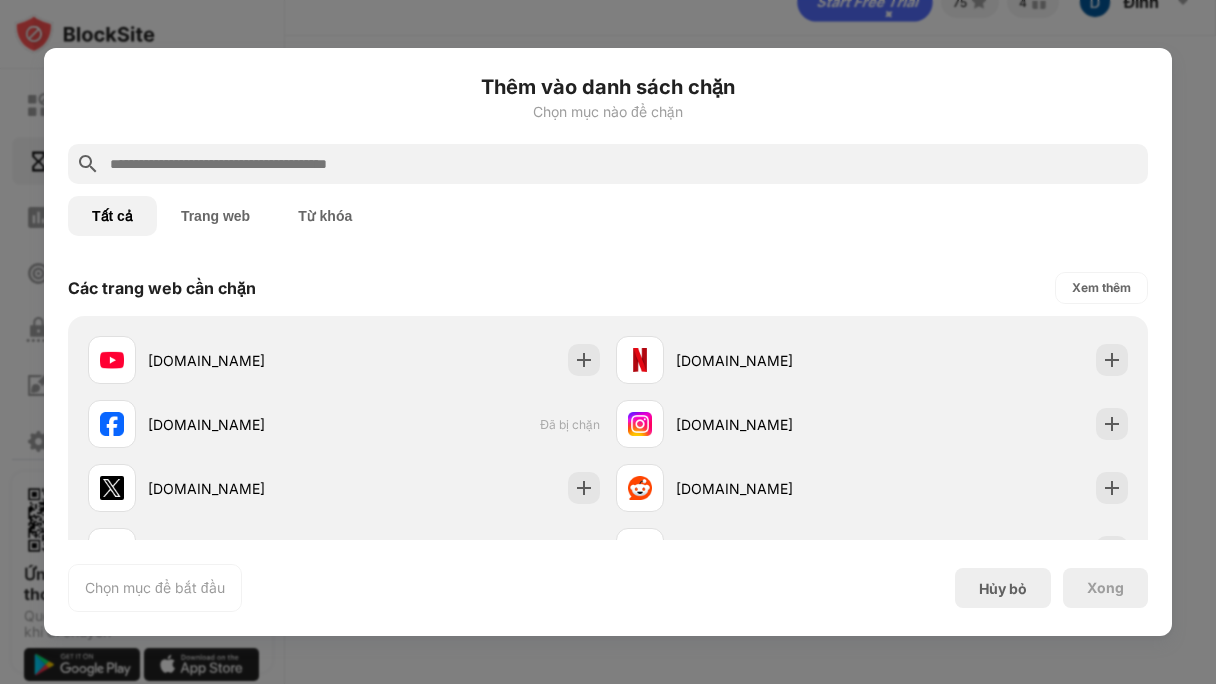 click at bounding box center (624, 164) 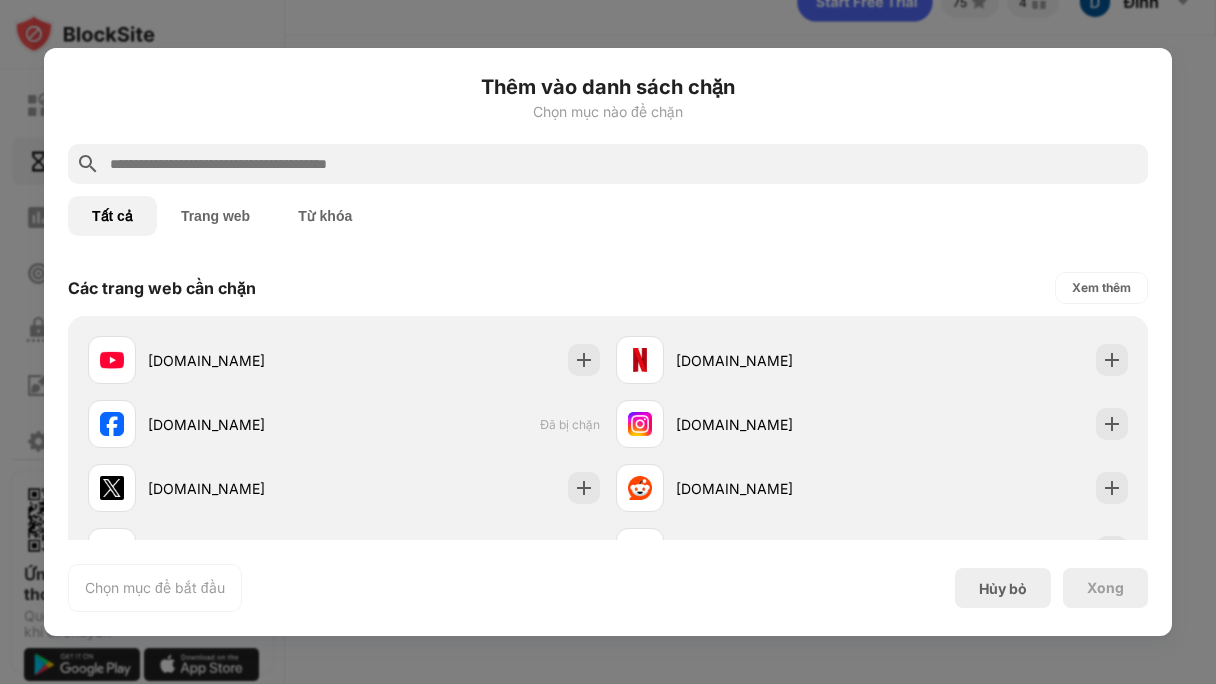 paste on "**********" 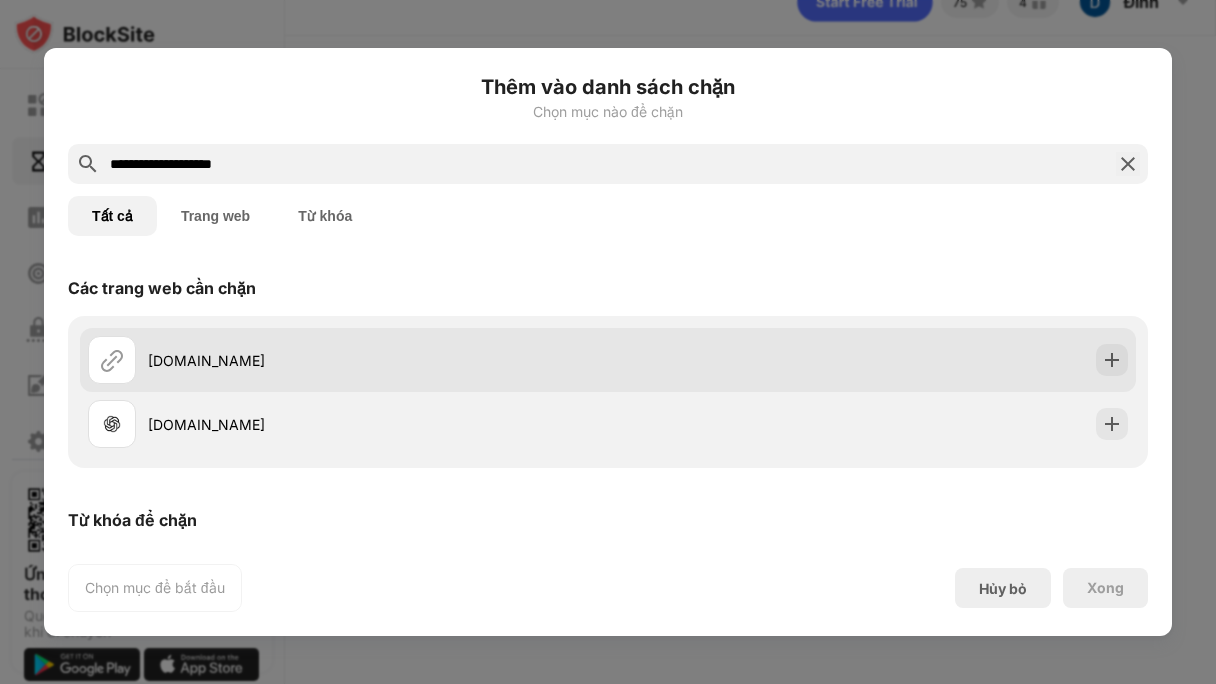 type on "**********" 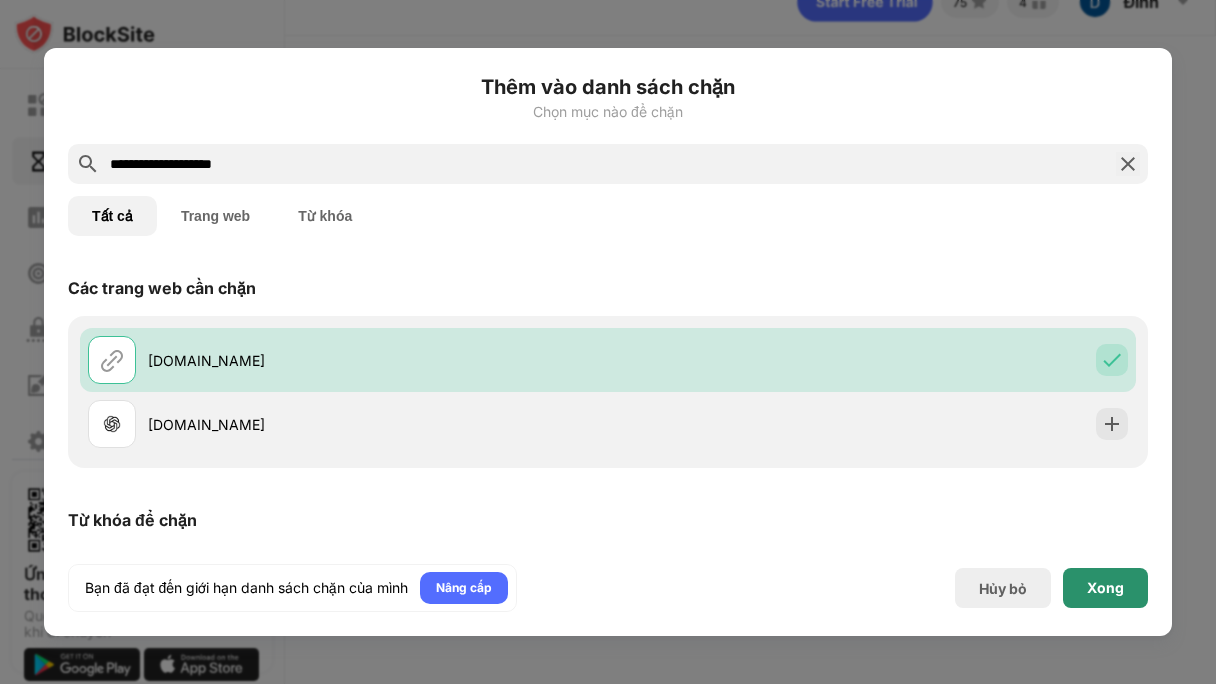 click on "Xong" at bounding box center (1105, 587) 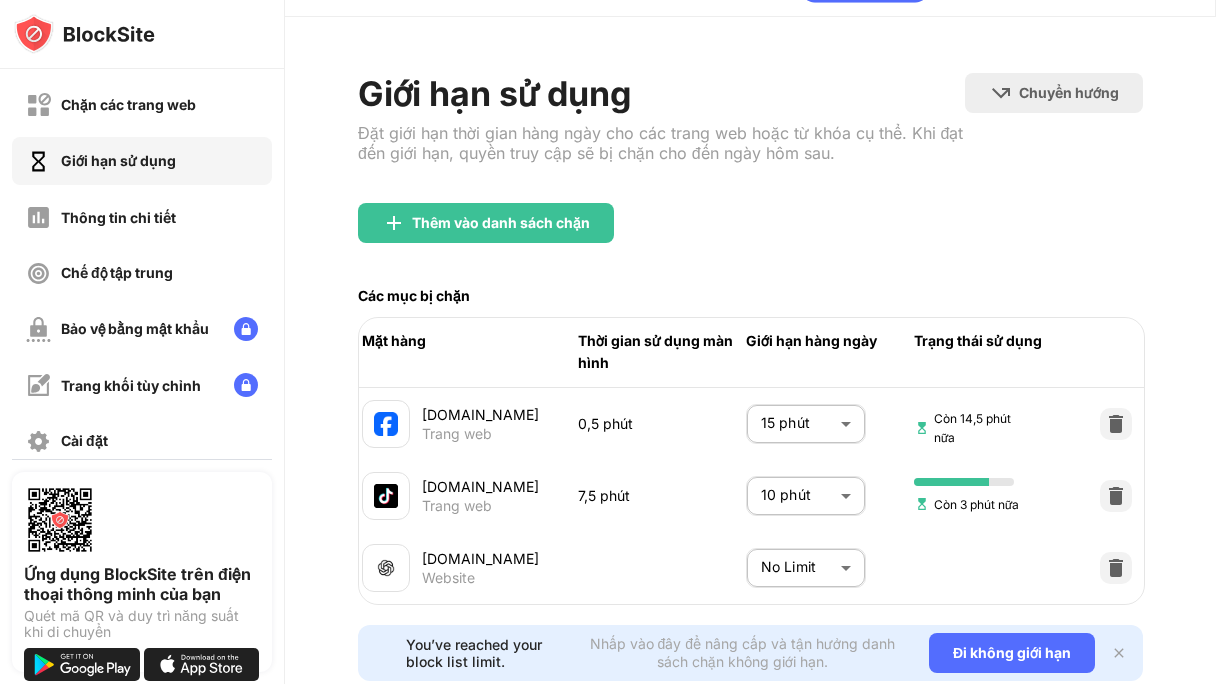 scroll, scrollTop: 124, scrollLeft: 0, axis: vertical 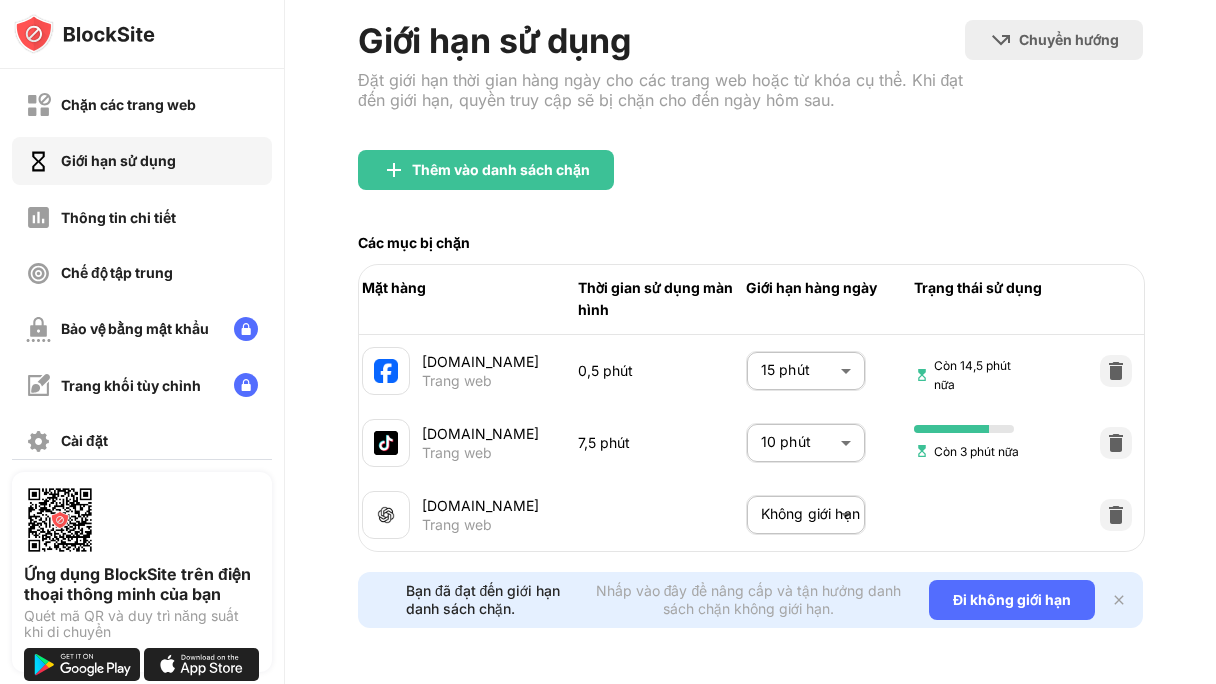 click on "Chặn các trang web Giới hạn sử dụng Thông tin chi tiết Chế độ tập trung Bảo vệ bằng mật khẩu Trang khối tùy chỉnh Cài đặt Về Chặn Đồng bộ với các thiết bị khác Tàn tật Ứng dụng BlockSite trên điện thoại thông minh của bạn Quét mã QR và duy trì năng suất khi di chuyển 75 4 Đinh Đinh Diệu Linh Xem tài khoản Thông tin chi tiết Phần thưởng Phần thưởng Cài đặt Ủng hộ Đăng xuất Giới hạn sử dụng Đặt giới hạn thời gian hàng ngày cho các trang web hoặc từ khóa cụ thể. Khi đạt đến giới hạn, quyền truy cập sẽ bị chặn cho đến ngày hôm sau. Chuyển hướng Chọn một trang web để chuyển hướng đến khi chặn đang hoạt động Thêm vào danh sách chặn Các mục bị chặn Mặt hàng Thời gian sử dụng màn hình Giới hạn hàng ngày Trạng thái sử dụng [DOMAIN_NAME] Trang web 0,5 phút 15 phút ** ​ [DOMAIN_NAME] ** ​" at bounding box center [608, 342] 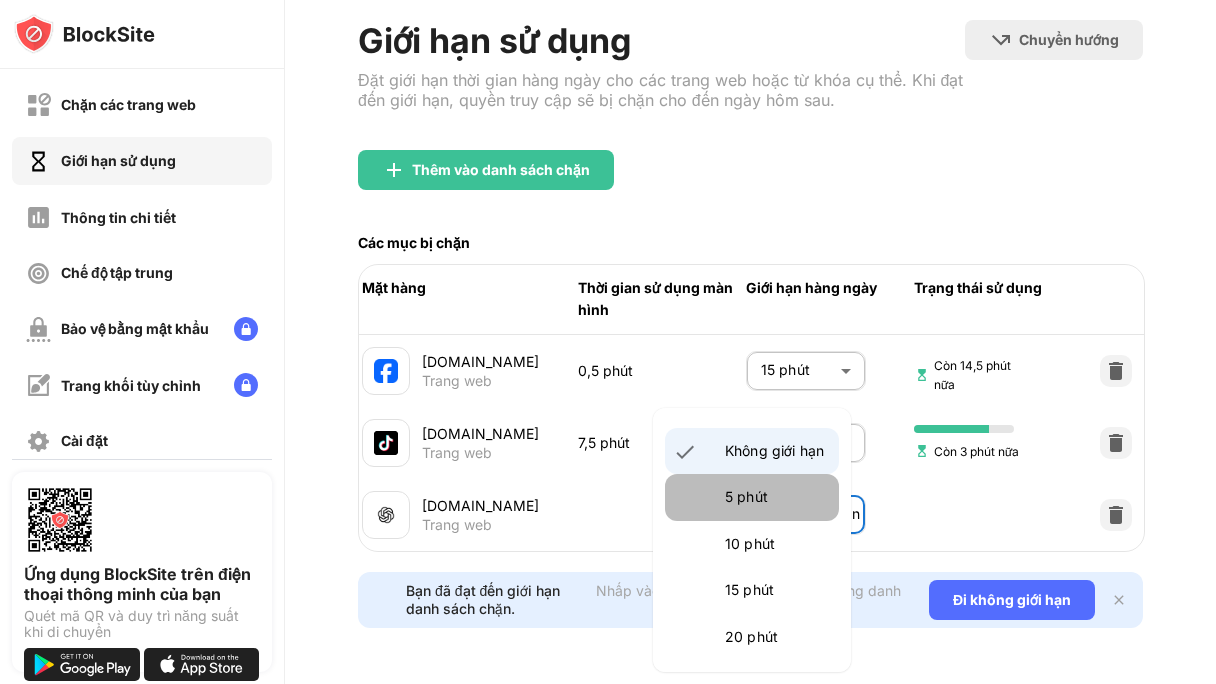 click on "5 phút" at bounding box center [776, 497] 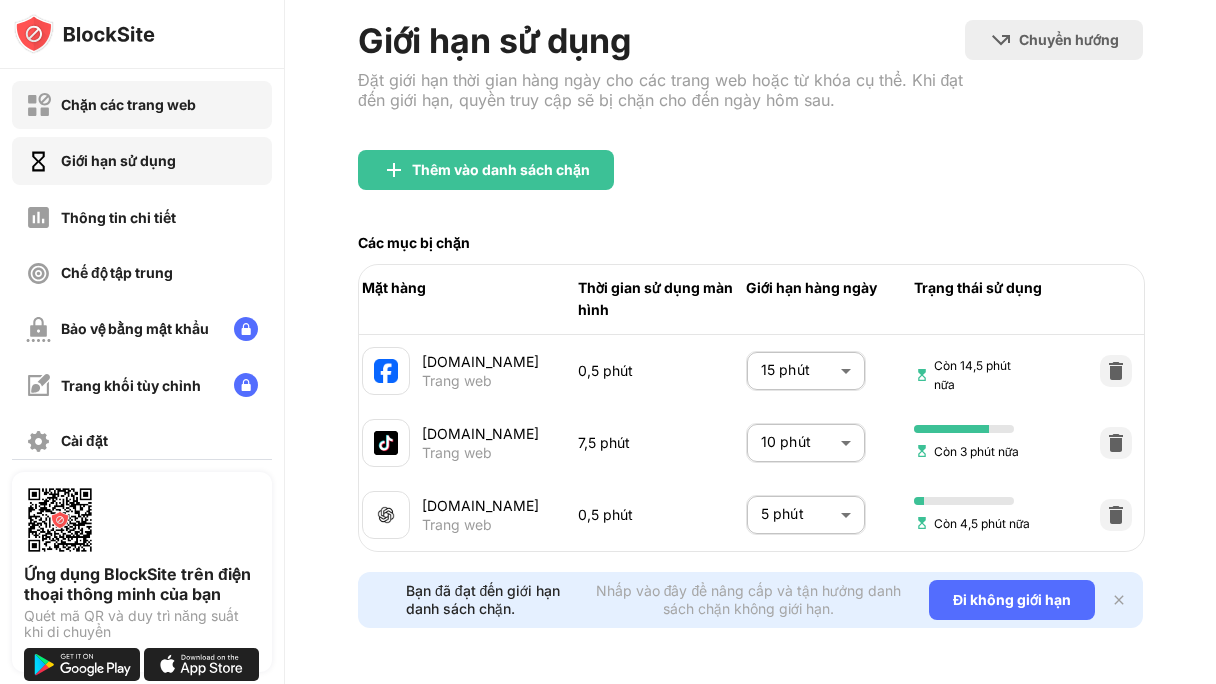 click on "Chặn các trang web" at bounding box center (111, 105) 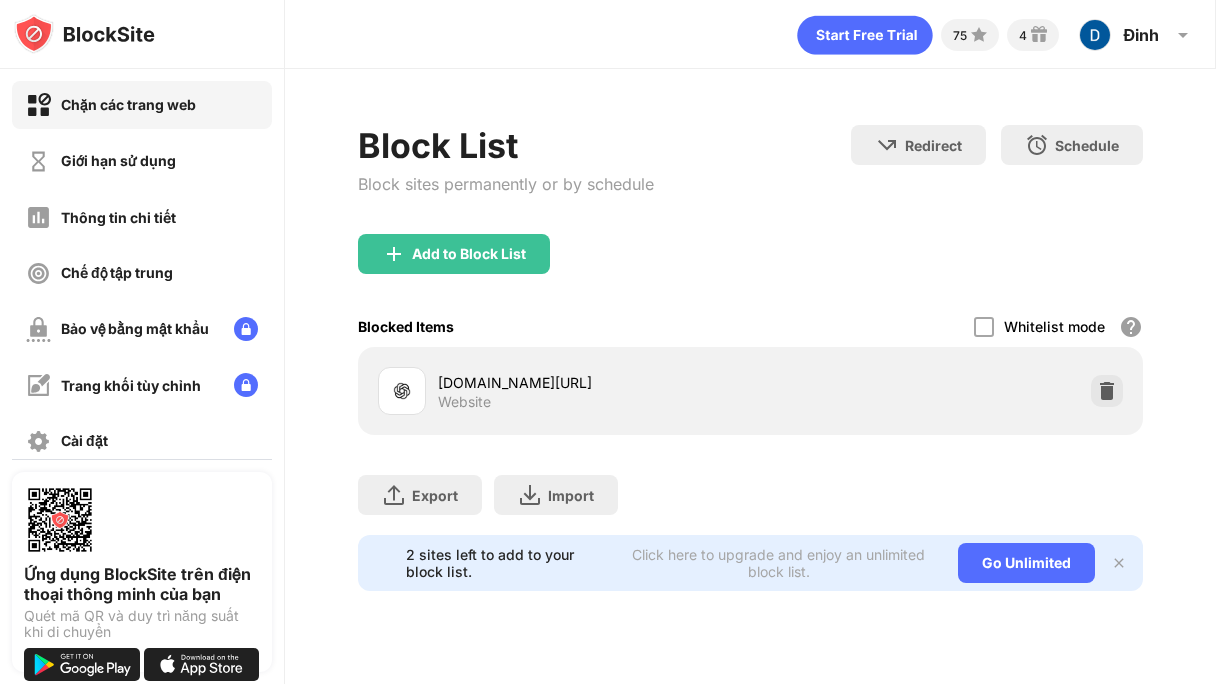 scroll, scrollTop: 0, scrollLeft: 0, axis: both 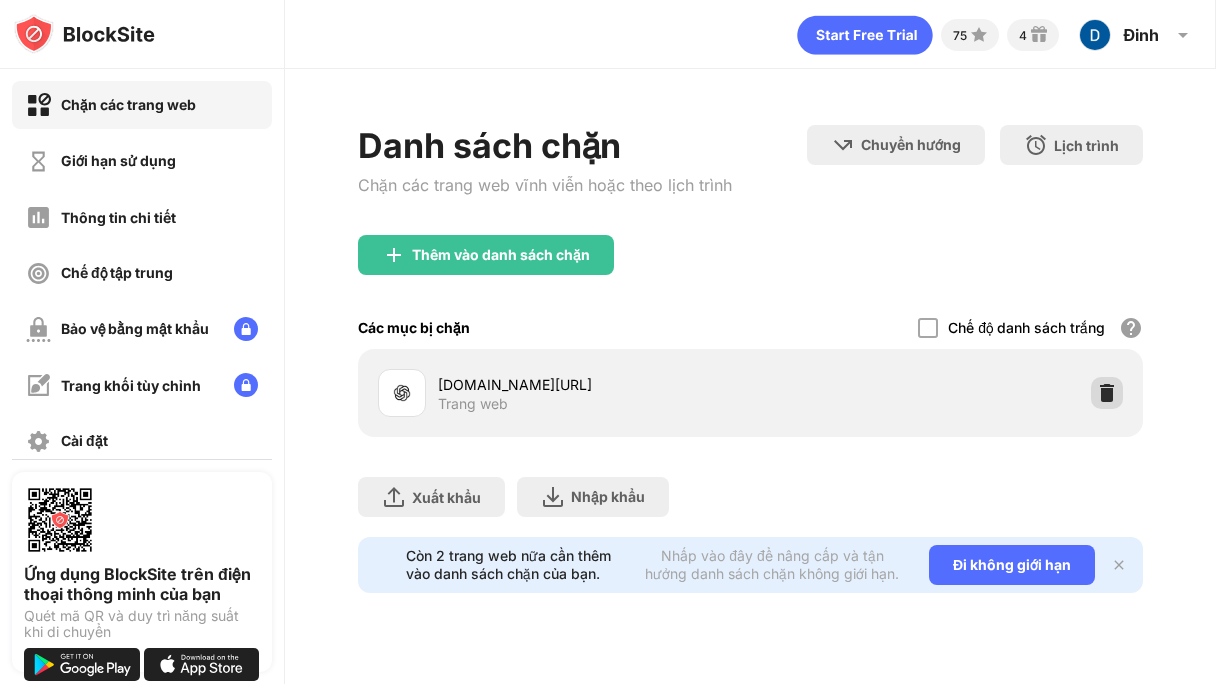 click at bounding box center (1107, 393) 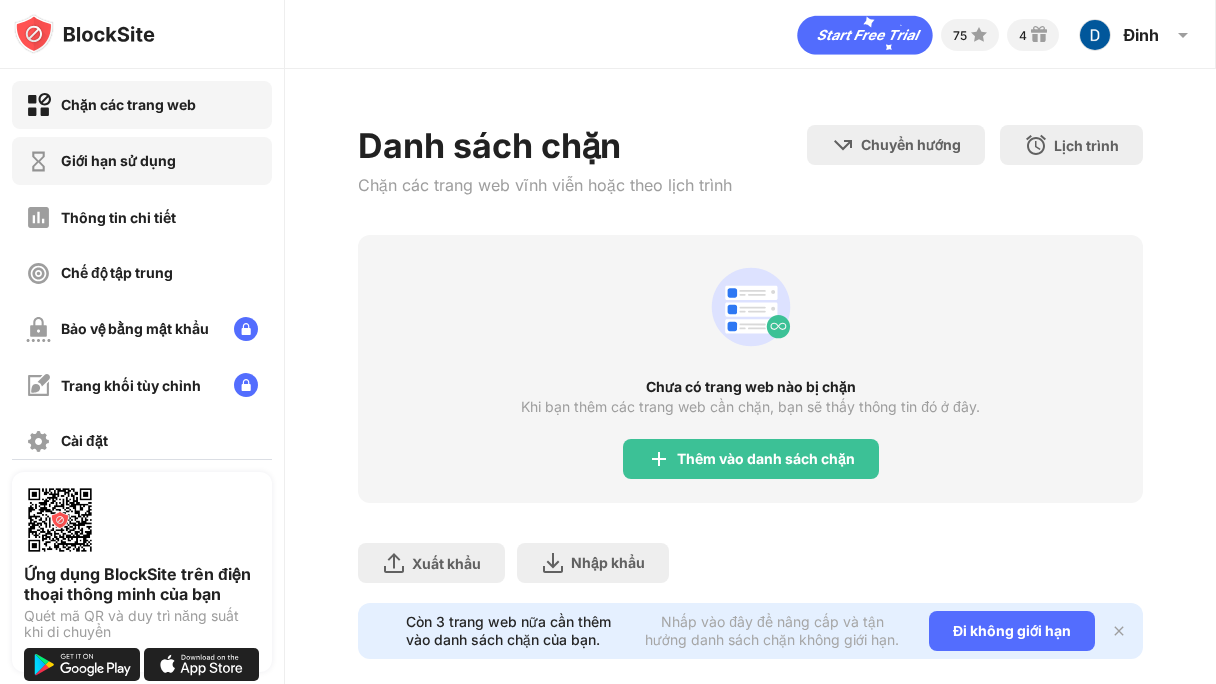 click on "Giới hạn sử dụng" at bounding box center (101, 161) 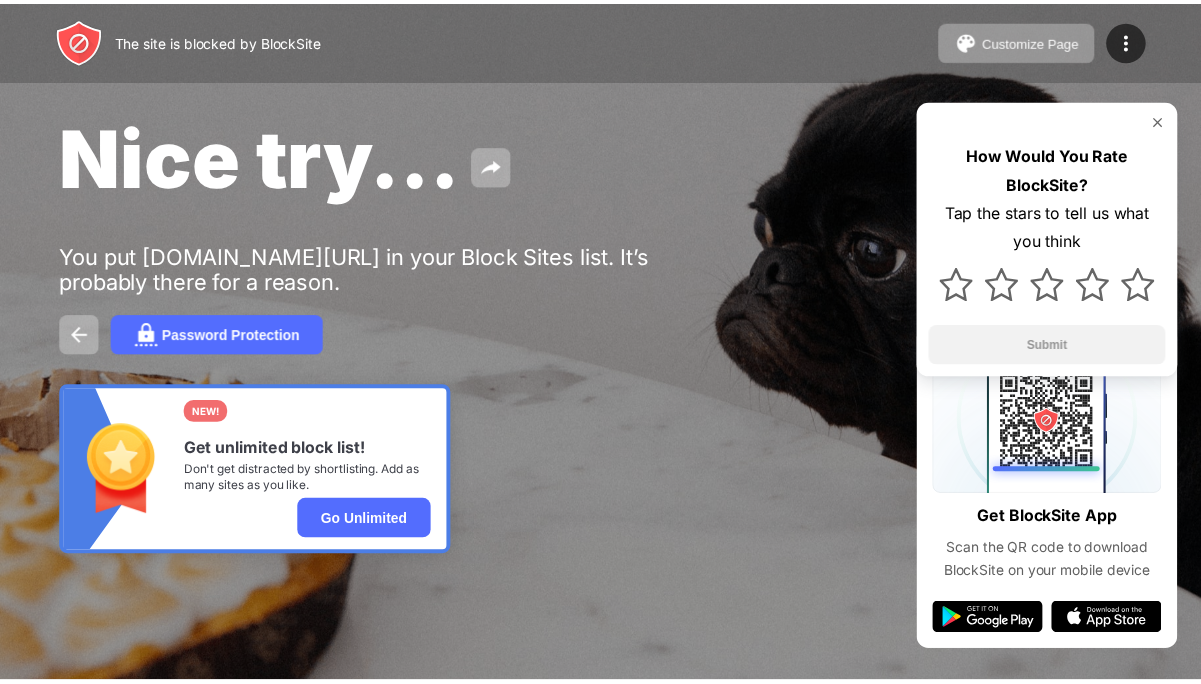 scroll, scrollTop: 0, scrollLeft: 0, axis: both 